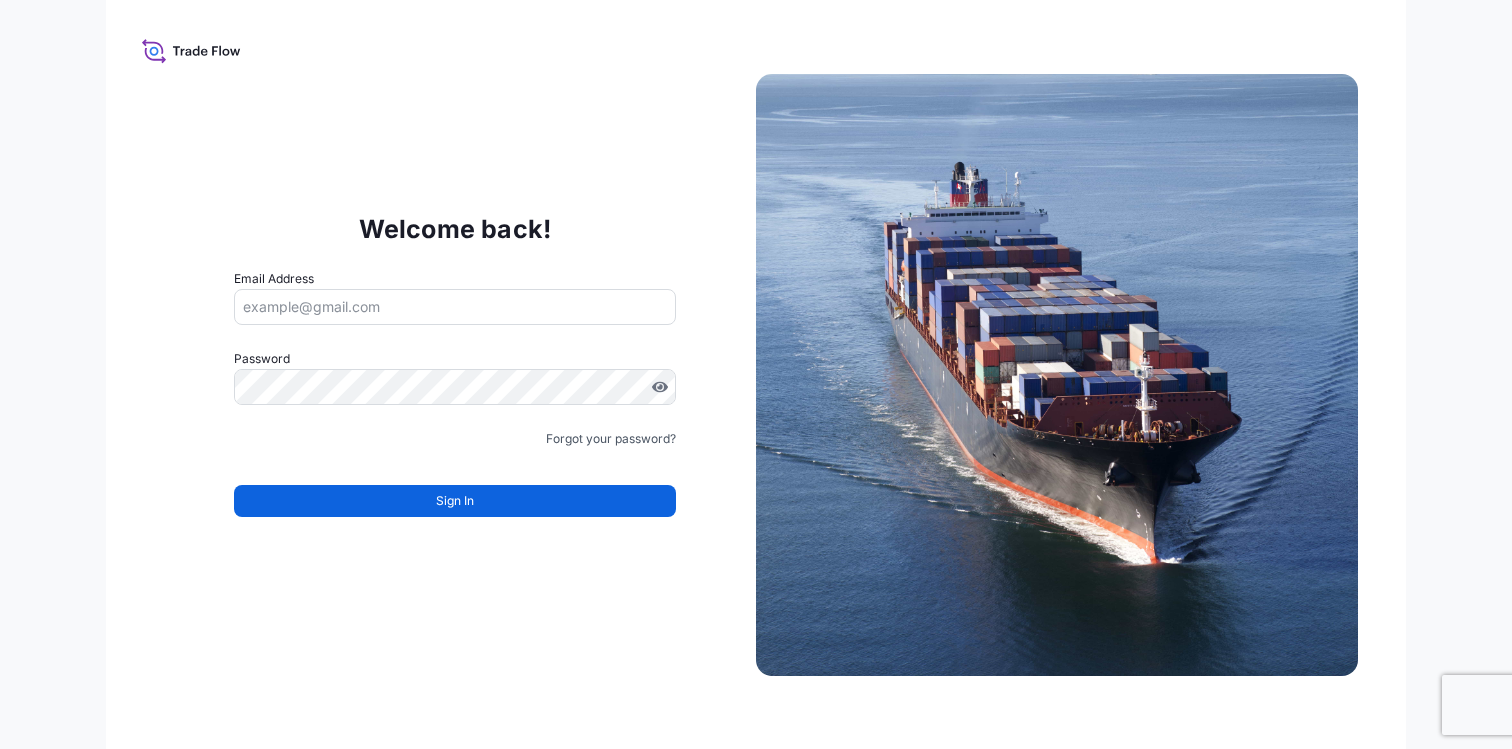 scroll, scrollTop: 0, scrollLeft: 0, axis: both 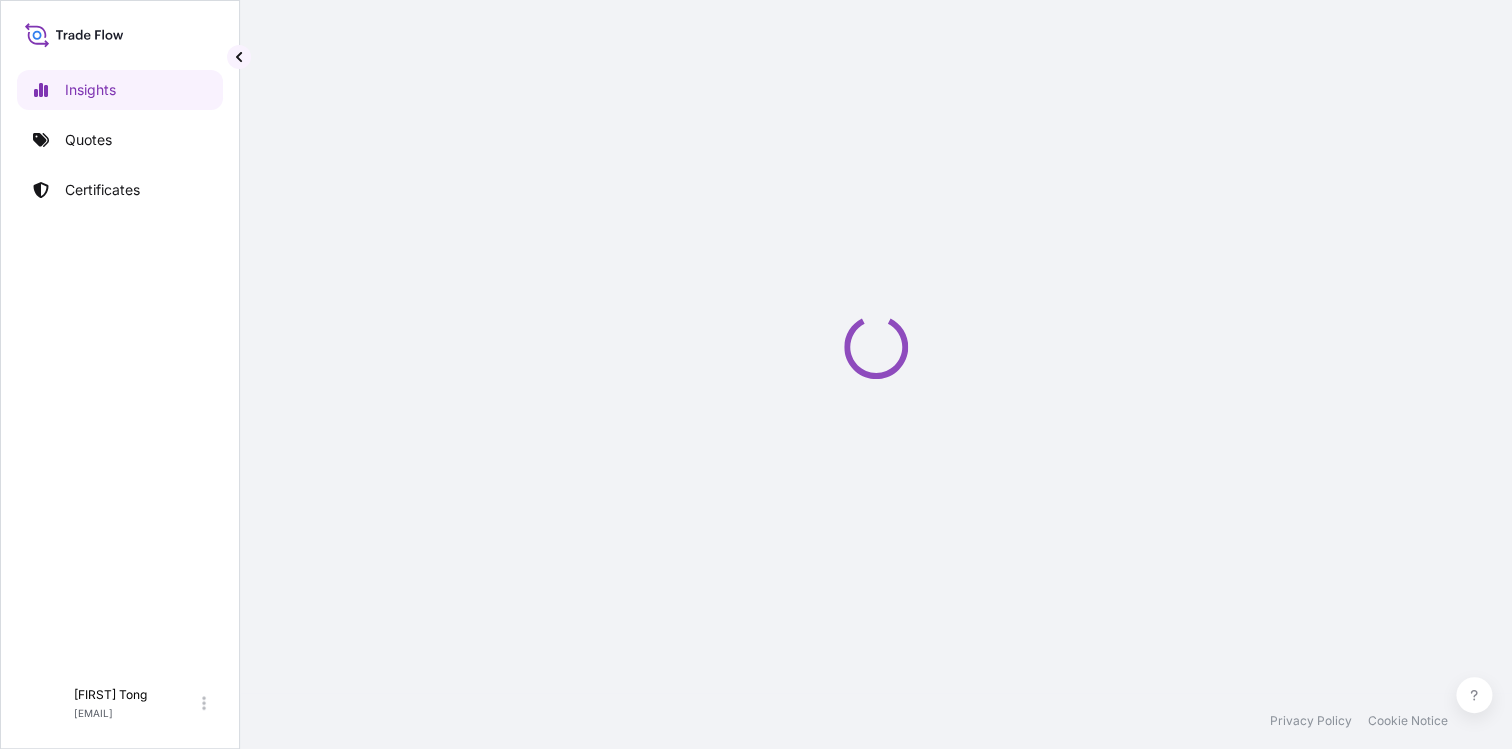 select on "2025" 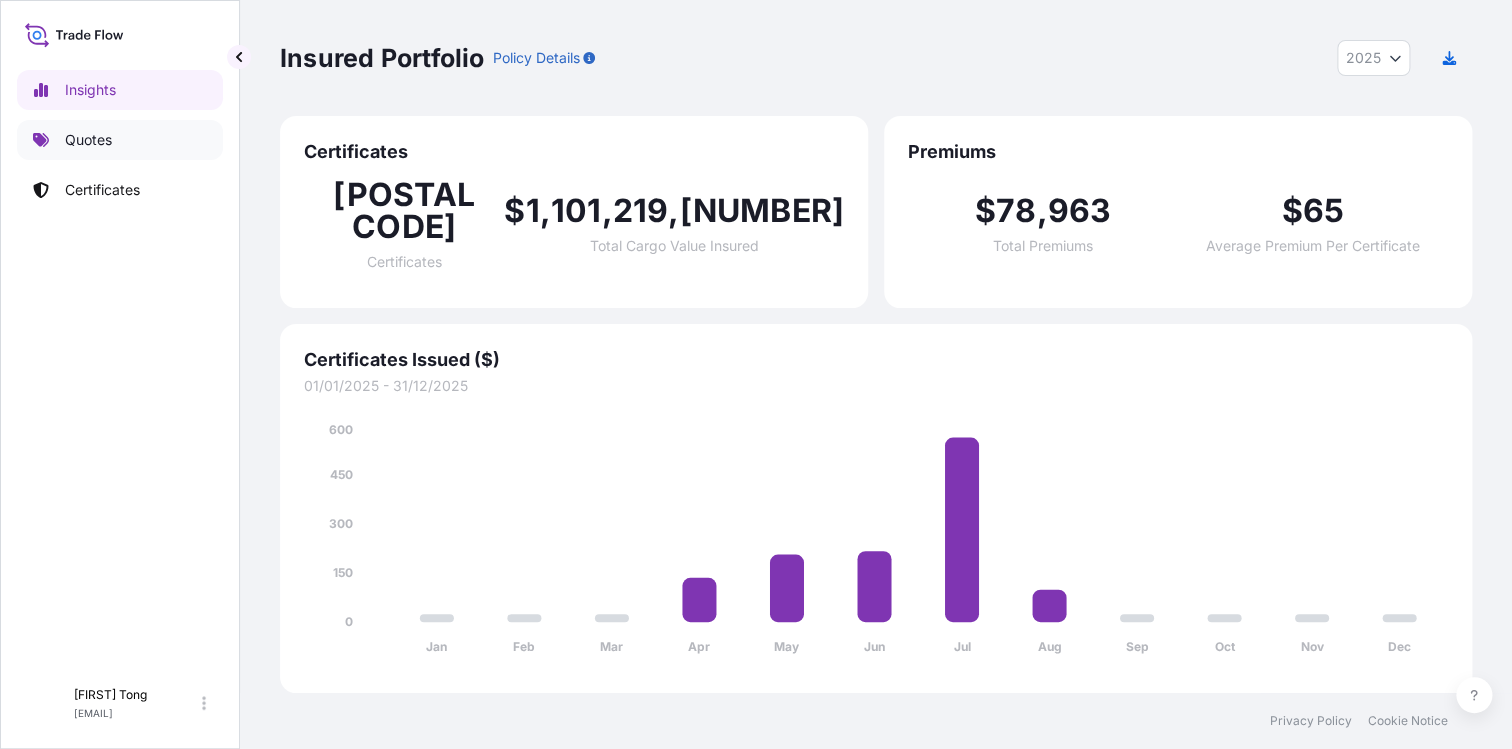 click on "Quotes" at bounding box center [120, 140] 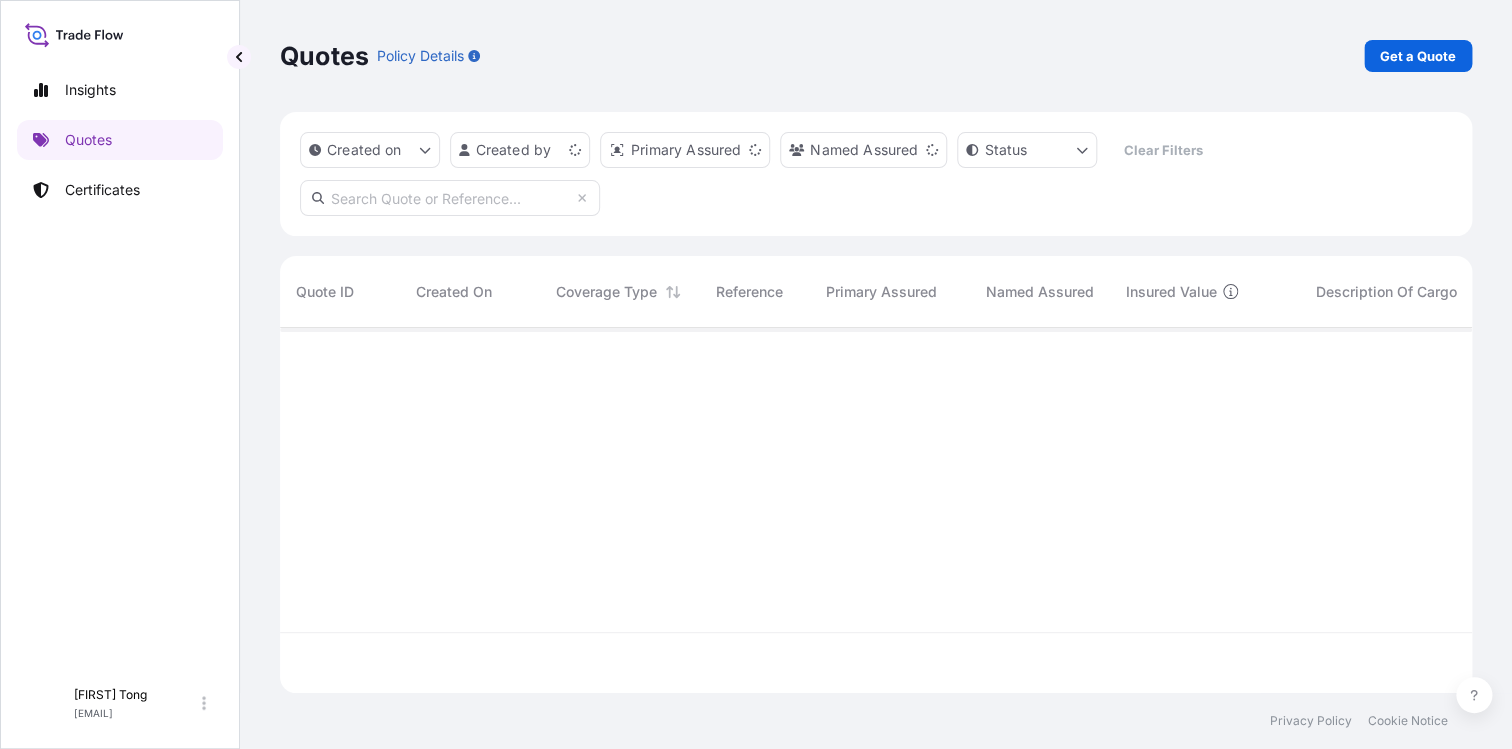 scroll, scrollTop: 20, scrollLeft: 21, axis: both 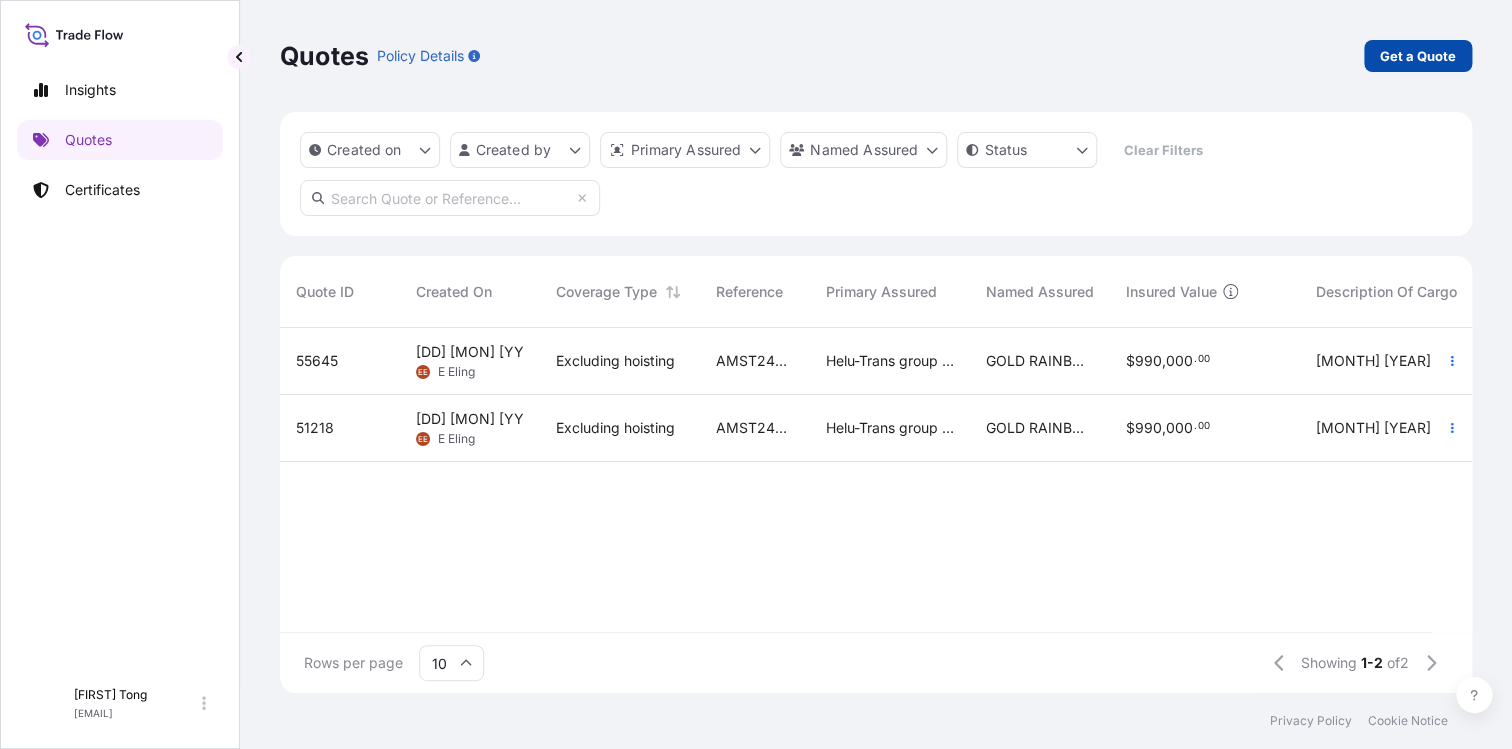click on "Get a Quote" at bounding box center [1418, 56] 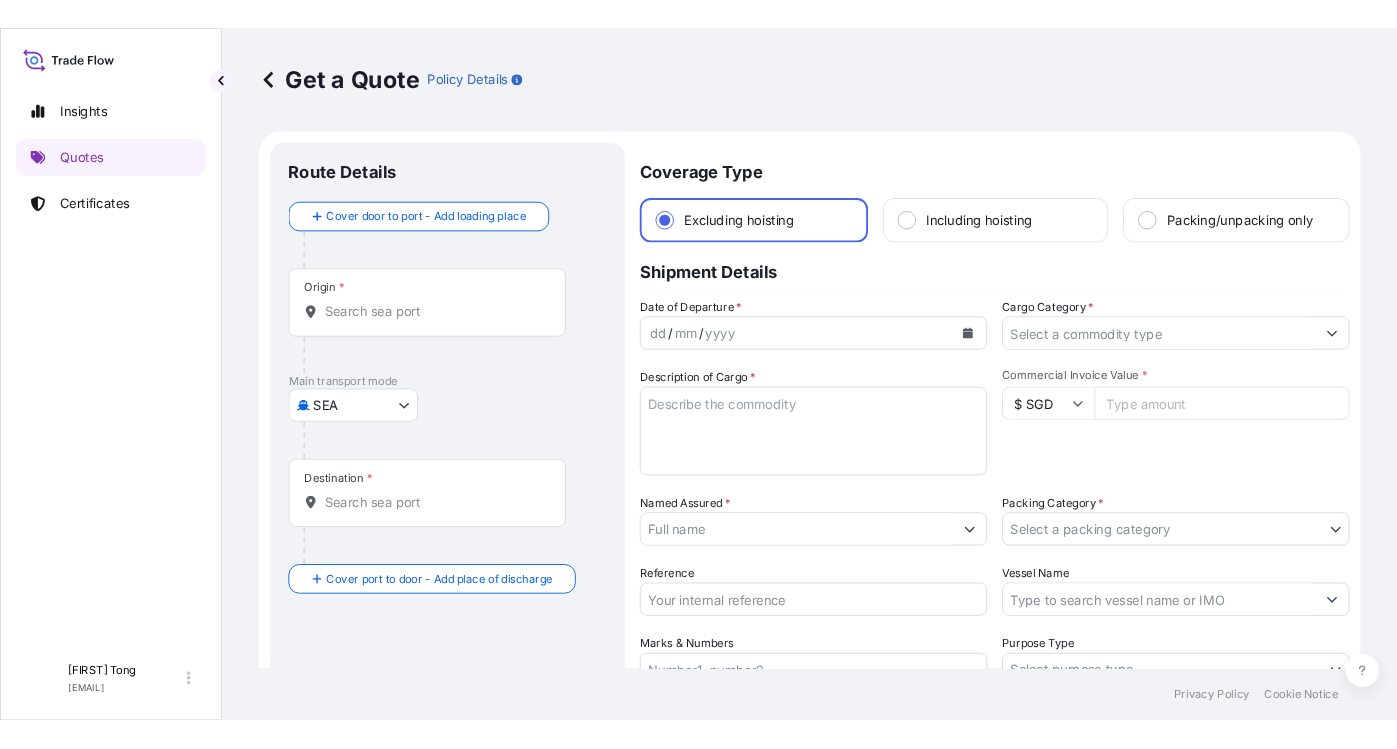 scroll, scrollTop: 31, scrollLeft: 0, axis: vertical 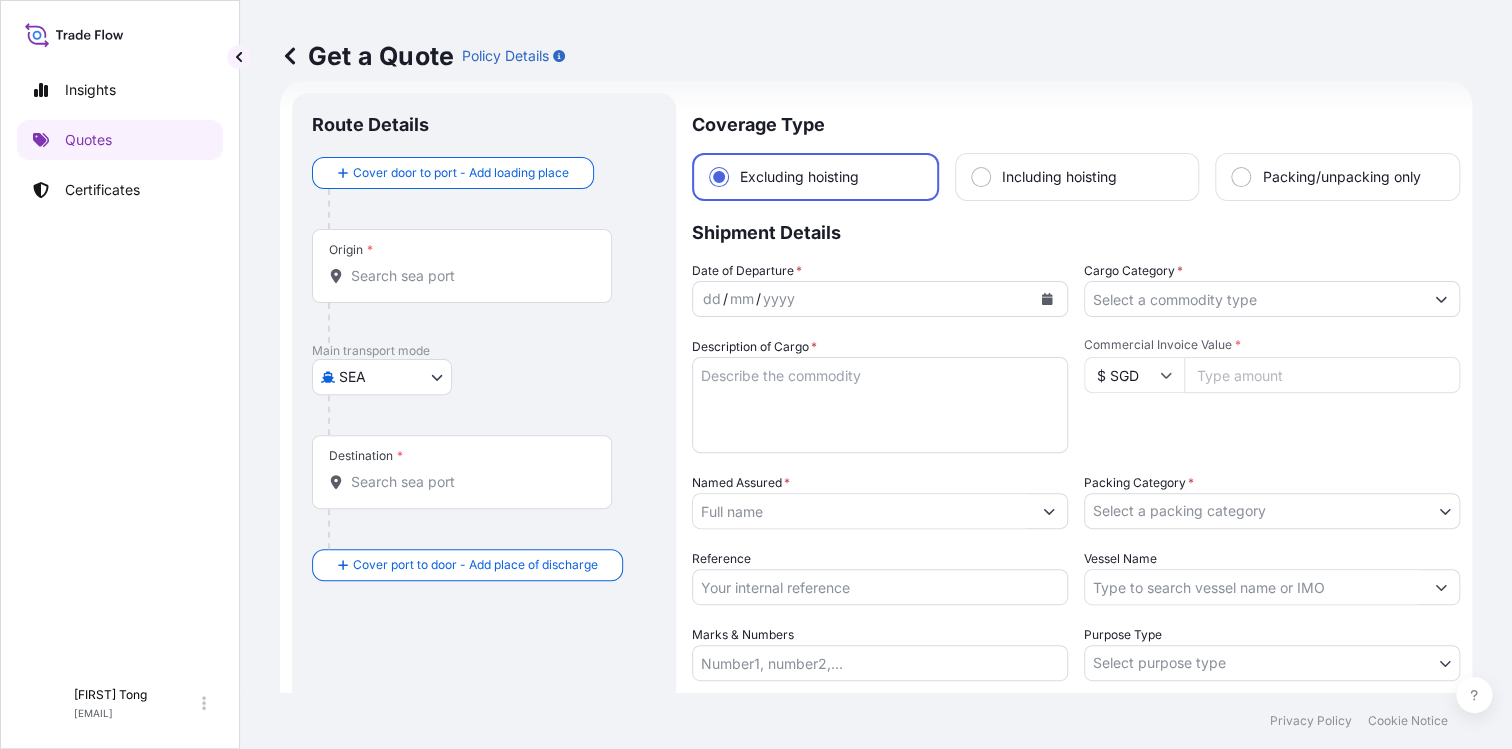 click on "Insights Quotes Certificates C [FIRST]   [LAST] [EMAIL] Get a Quote Policy Details Route Details   Cover door to port - Add loading place Place of loading Road / Inland Road / Inland Origin * Main transport mode SEA COURIER INSTALLATION LAND SEA AIR STORAGE Destination * Cover port to door - Add place of discharge Road / Inland Road / Inland Place of Discharge Coverage Type Excluding hoisting Including hoisting Packing/unpacking only Shipment Details Date of Departure * [DD] / [MM] / [YYYY] Cargo Category * Description of Cargo * Commercial Invoice Value   * $ [CURRENCY] Named Assured * Packing Category * Select a packing category AGENT CO-OWNER OWNER Various Reference Vessel Name Marks & Numbers Purpose Type Select purpose type Transit Storage Installation Conservation Standard Liability Offering Select standard liability offering Yes No Claims Handler Location [CITY] [CITY] Letter of Credit This shipment has a letter of credit Letter of credit * Get a Quote
0" at bounding box center (756, 374) 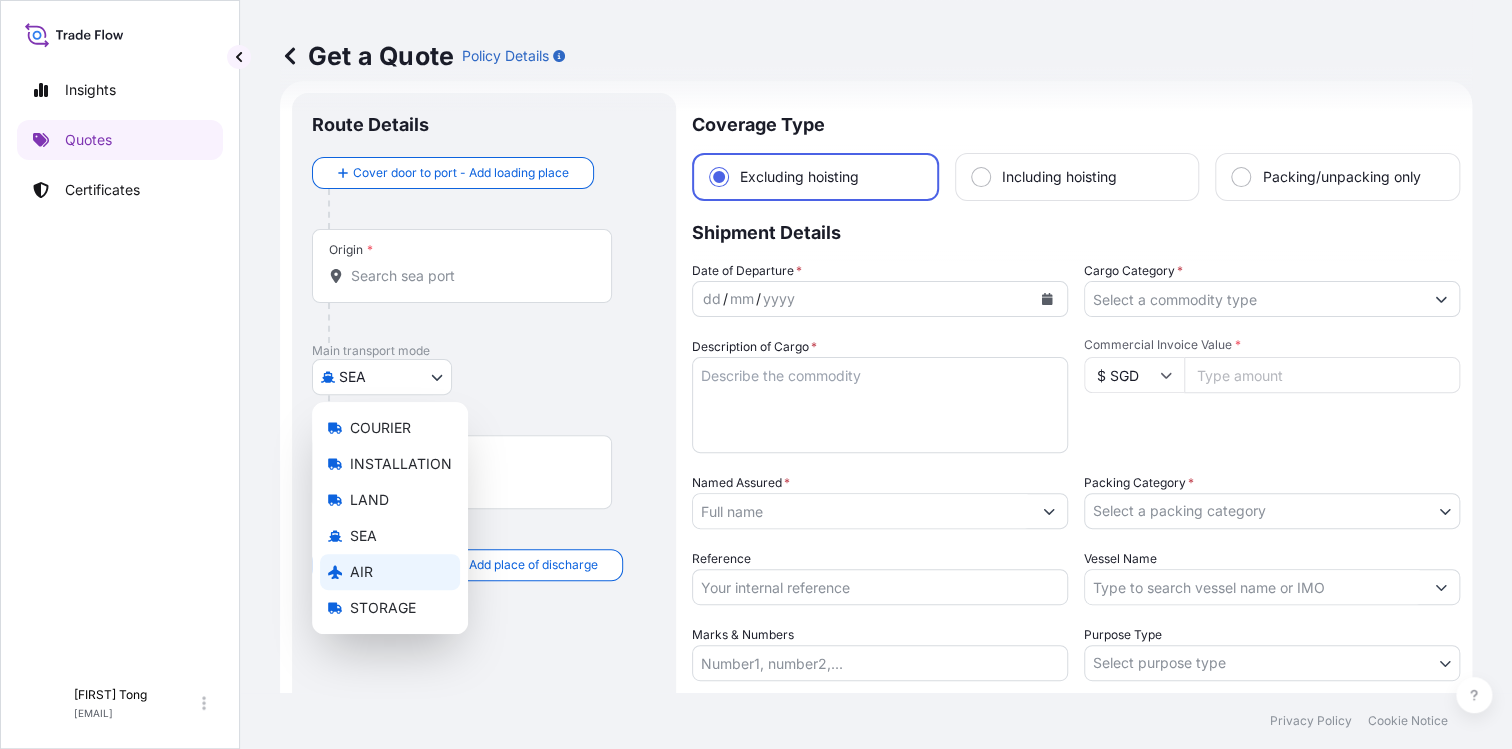 click on "AIR" at bounding box center (390, 572) 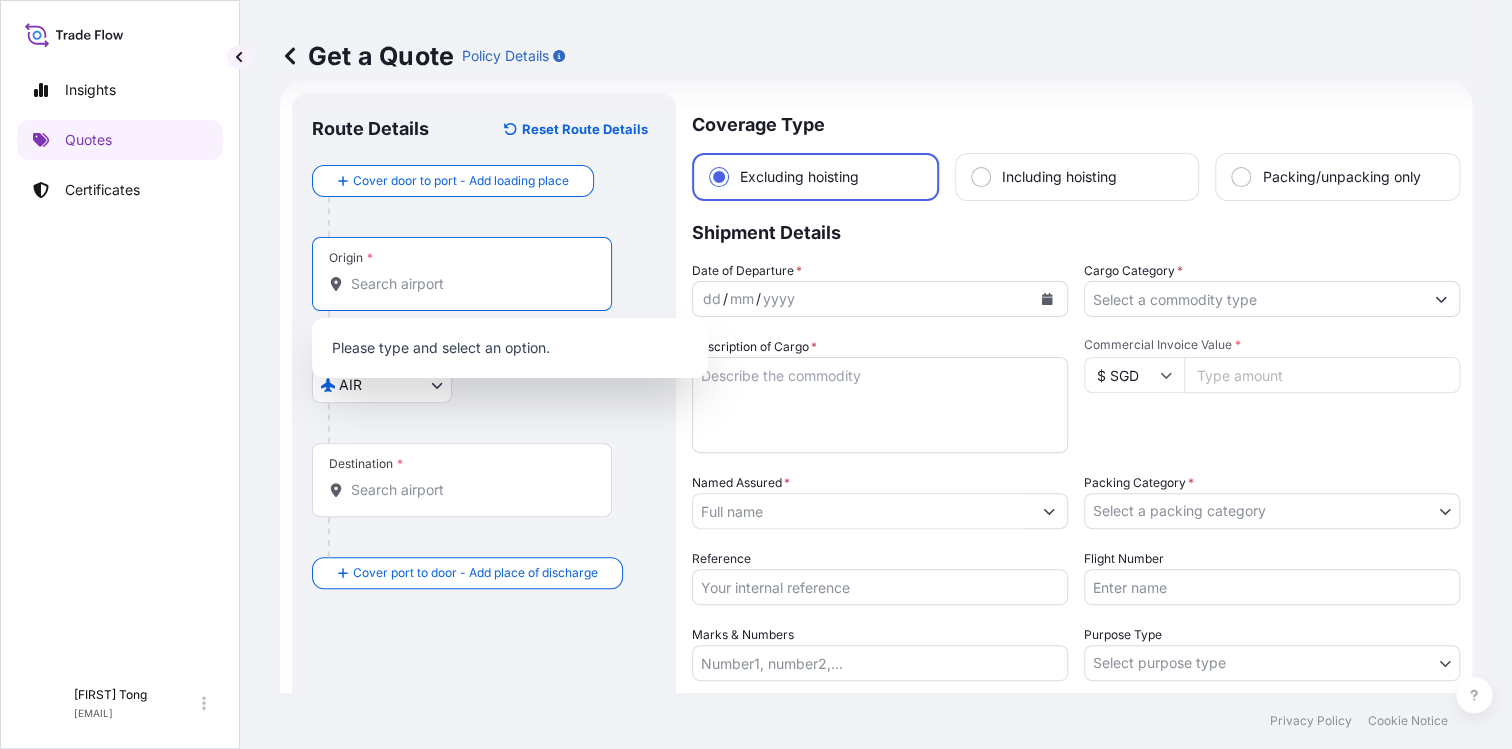click on "Origin *" at bounding box center [469, 284] 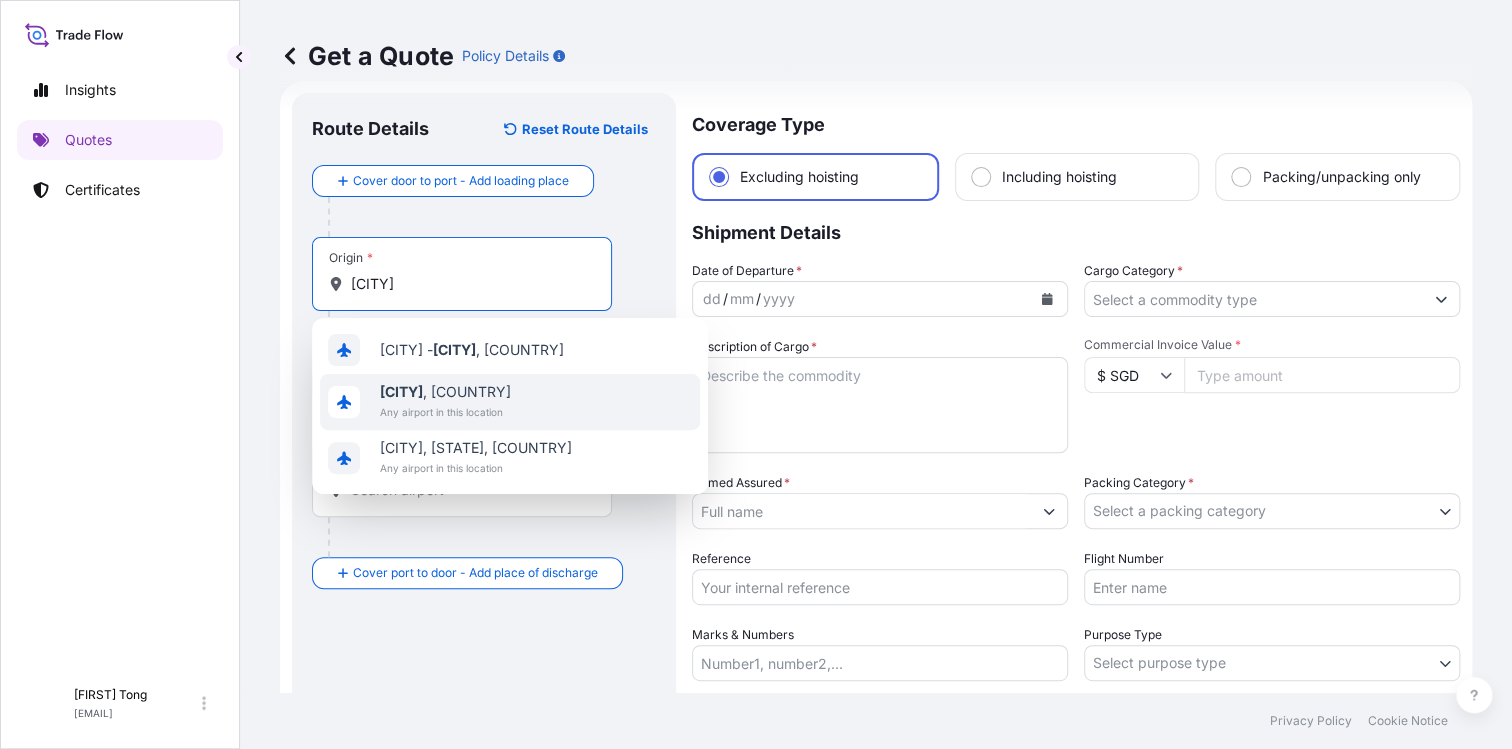 click on "Any airport in this location" at bounding box center (445, 412) 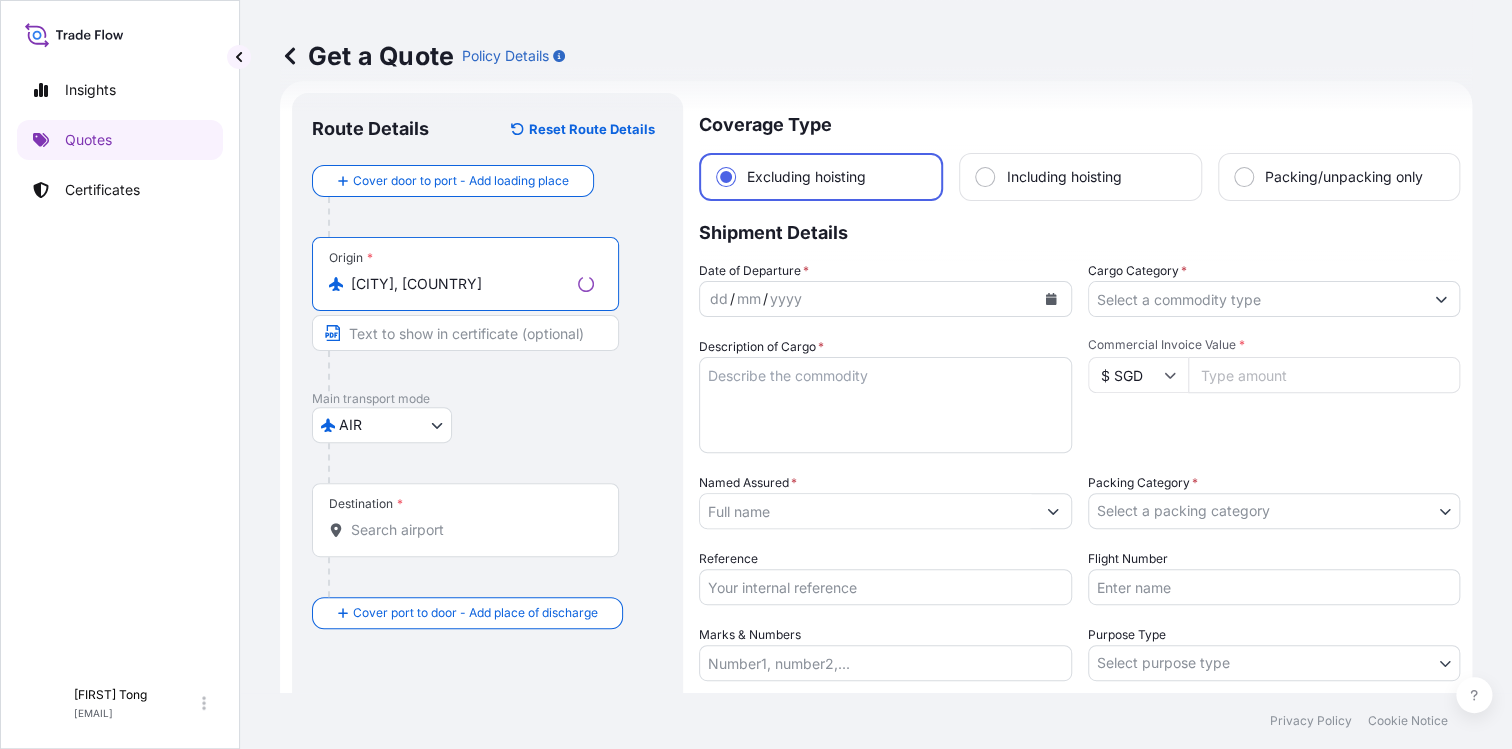 type on "[CITY], [COUNTRY]" 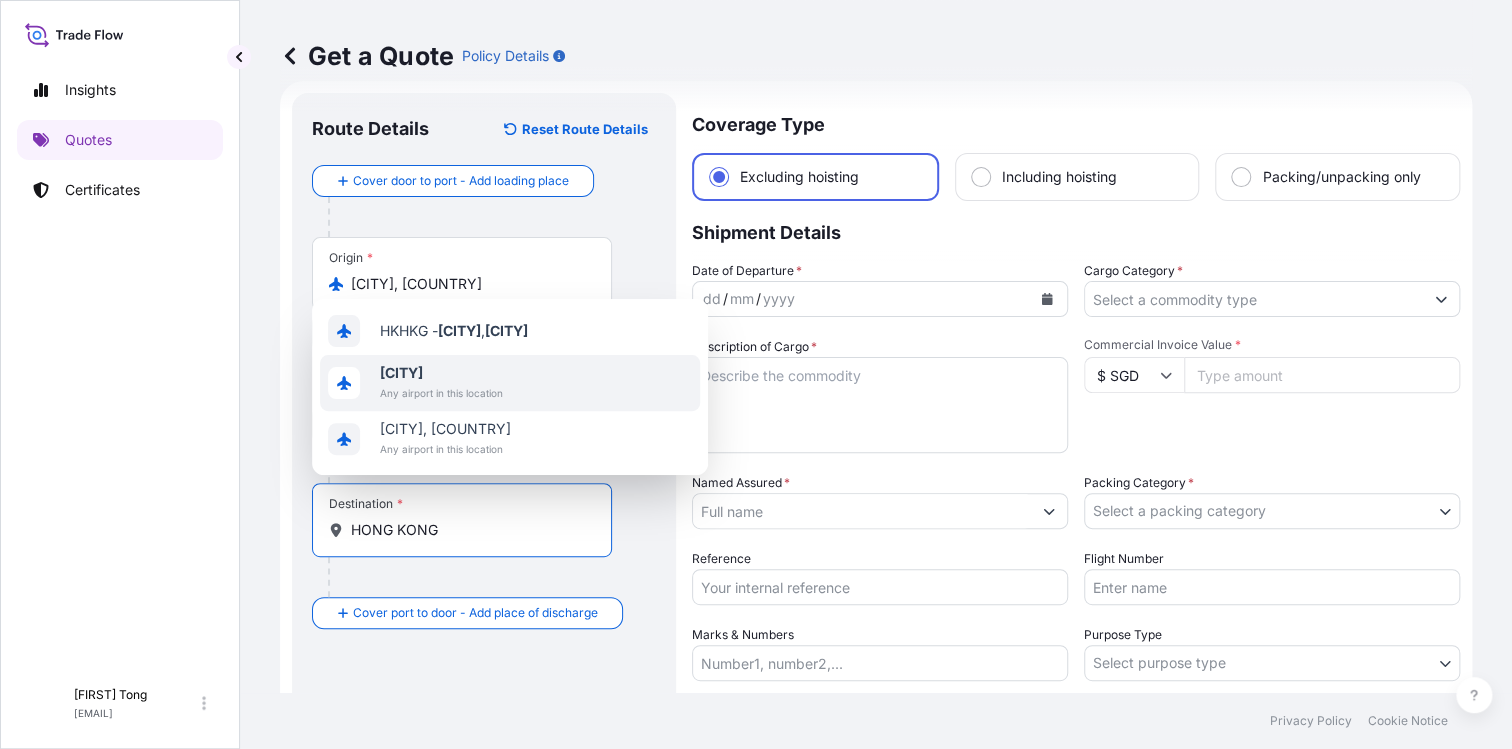 click on "[CITY] Any airport in this location" at bounding box center (510, 383) 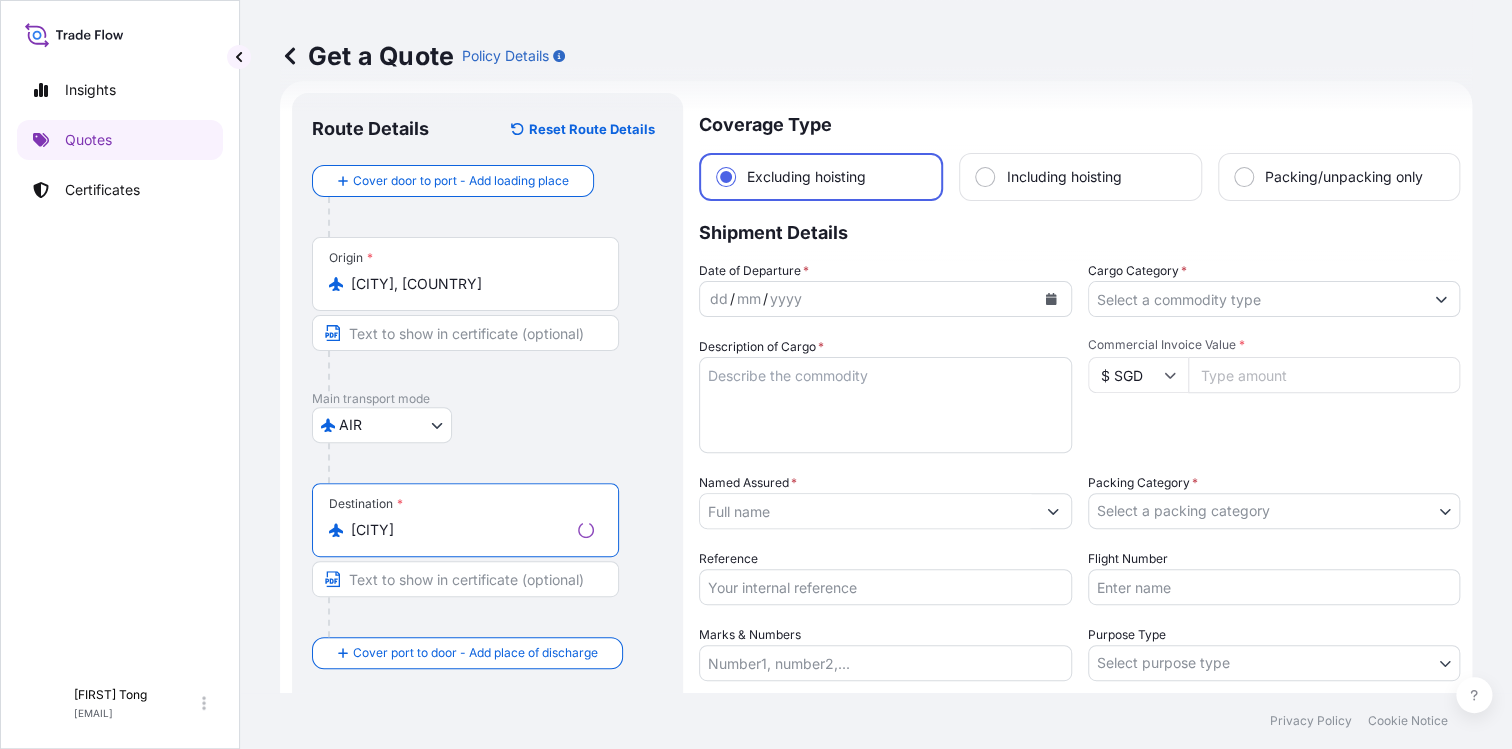 type on "[CITY]" 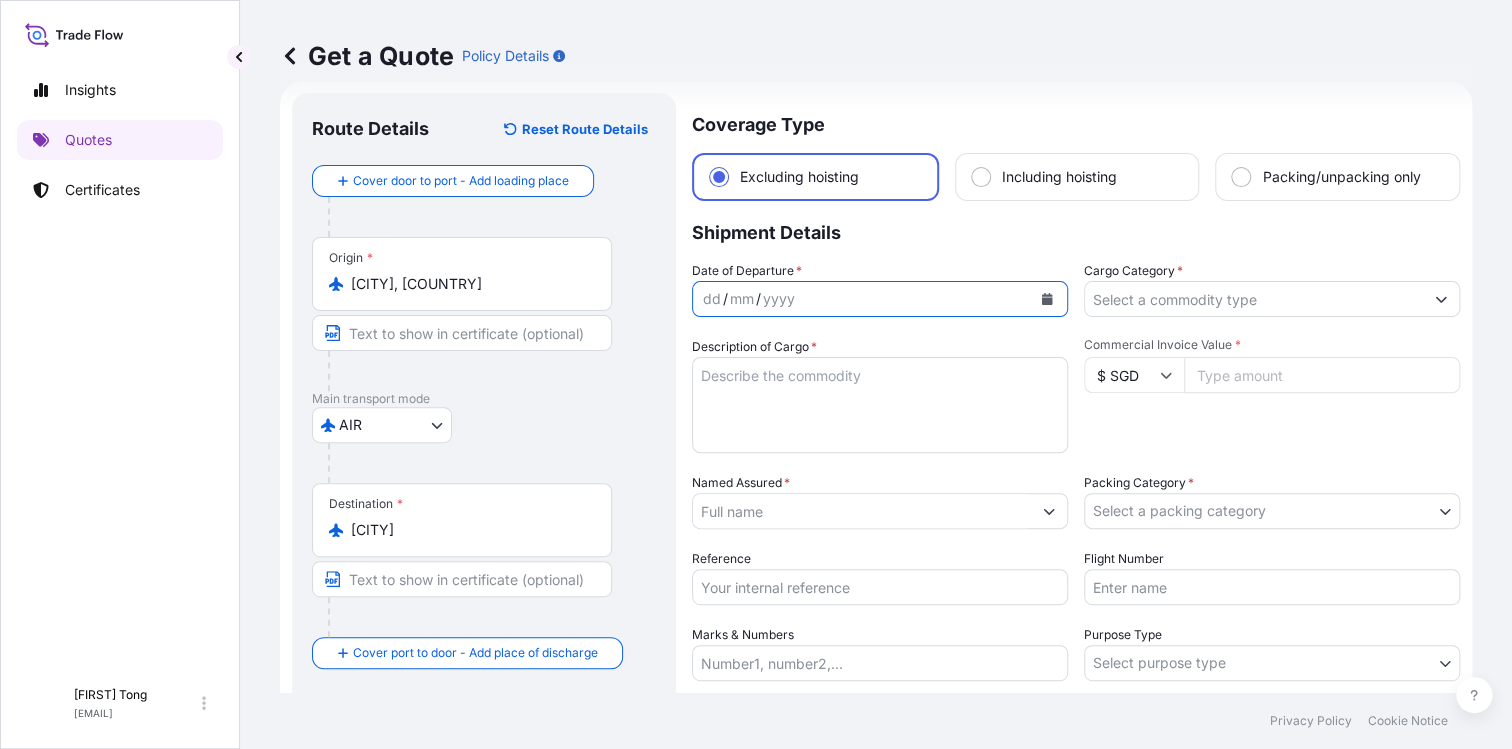click 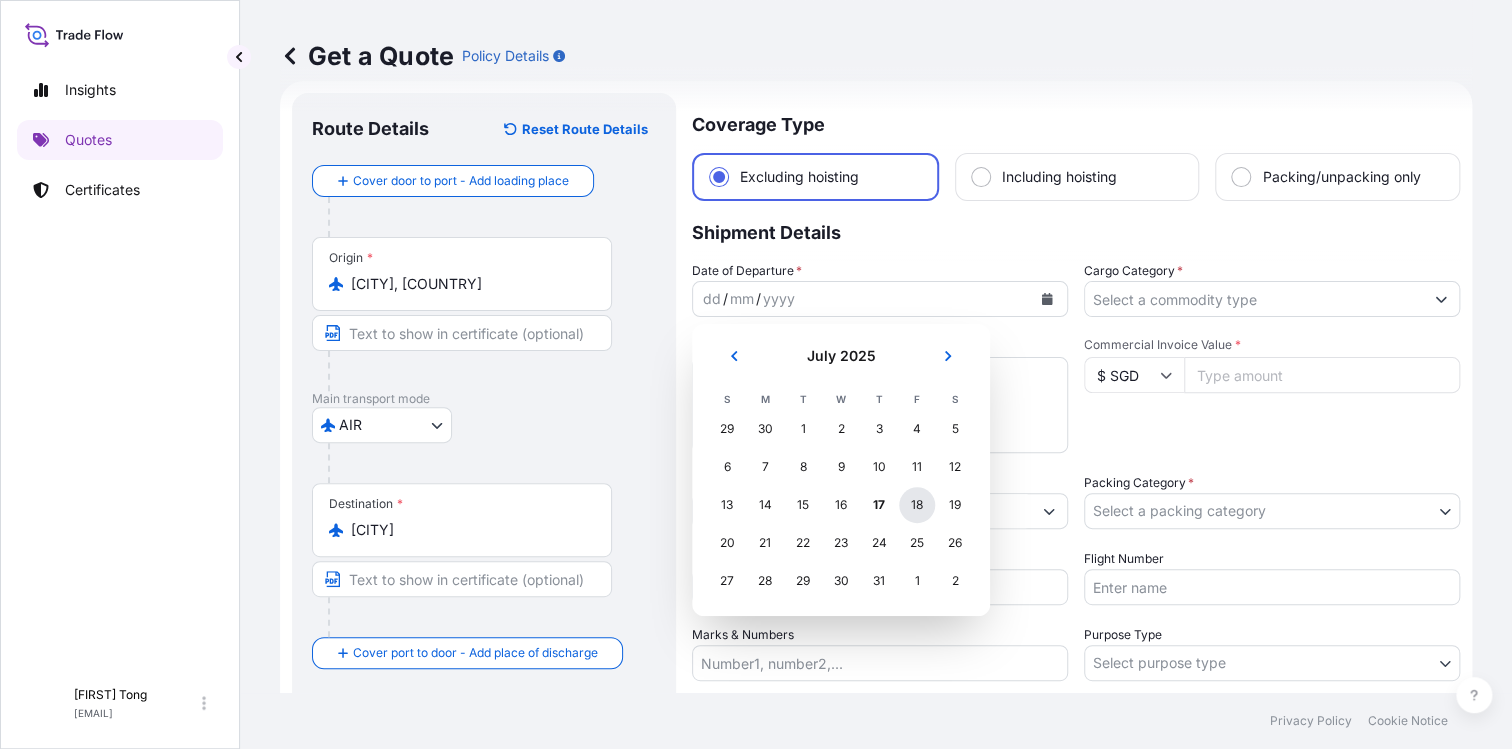 click on "18" at bounding box center (917, 505) 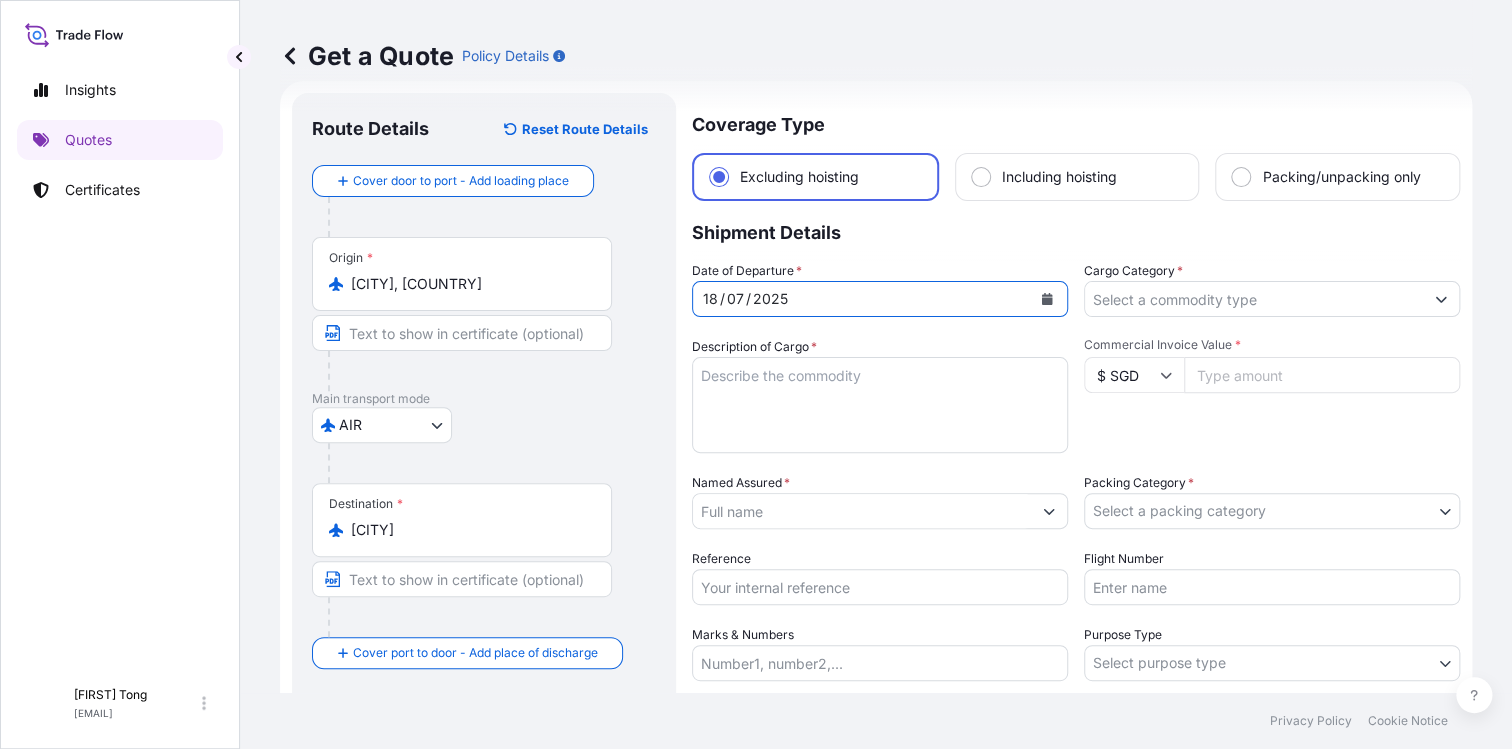 click on "Cargo Category *" at bounding box center [1254, 299] 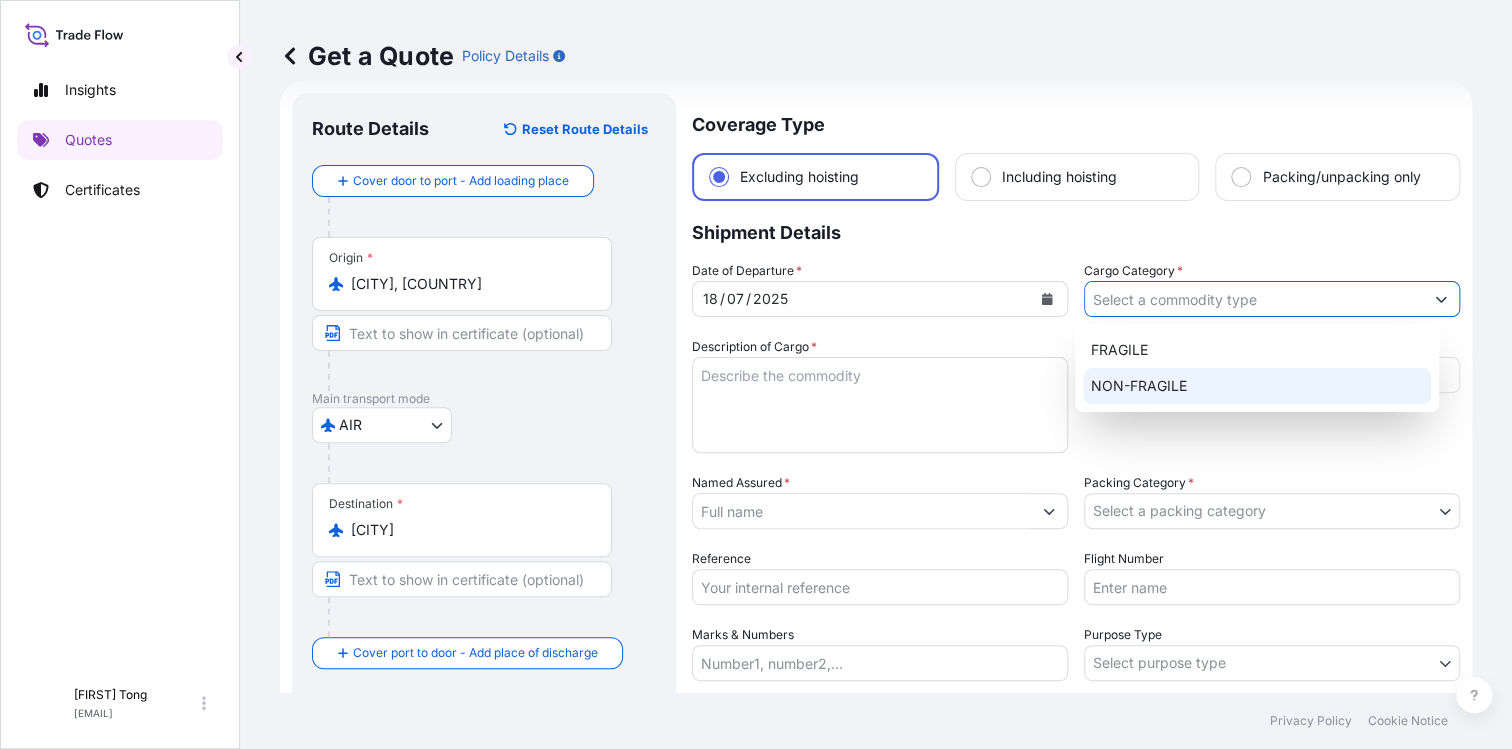 click on "NON-FRAGILE" at bounding box center [1257, 386] 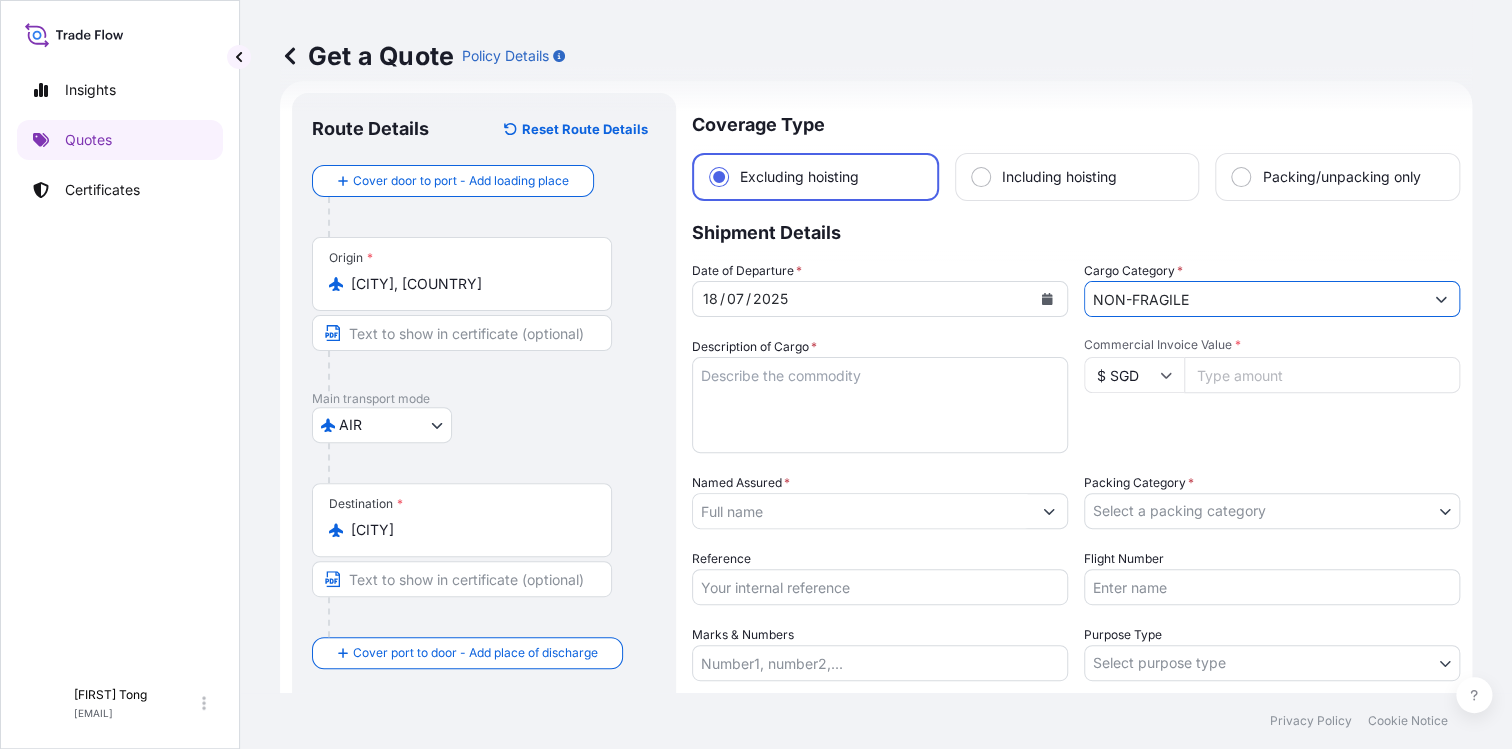 click on "$ SGD" at bounding box center [1134, 375] 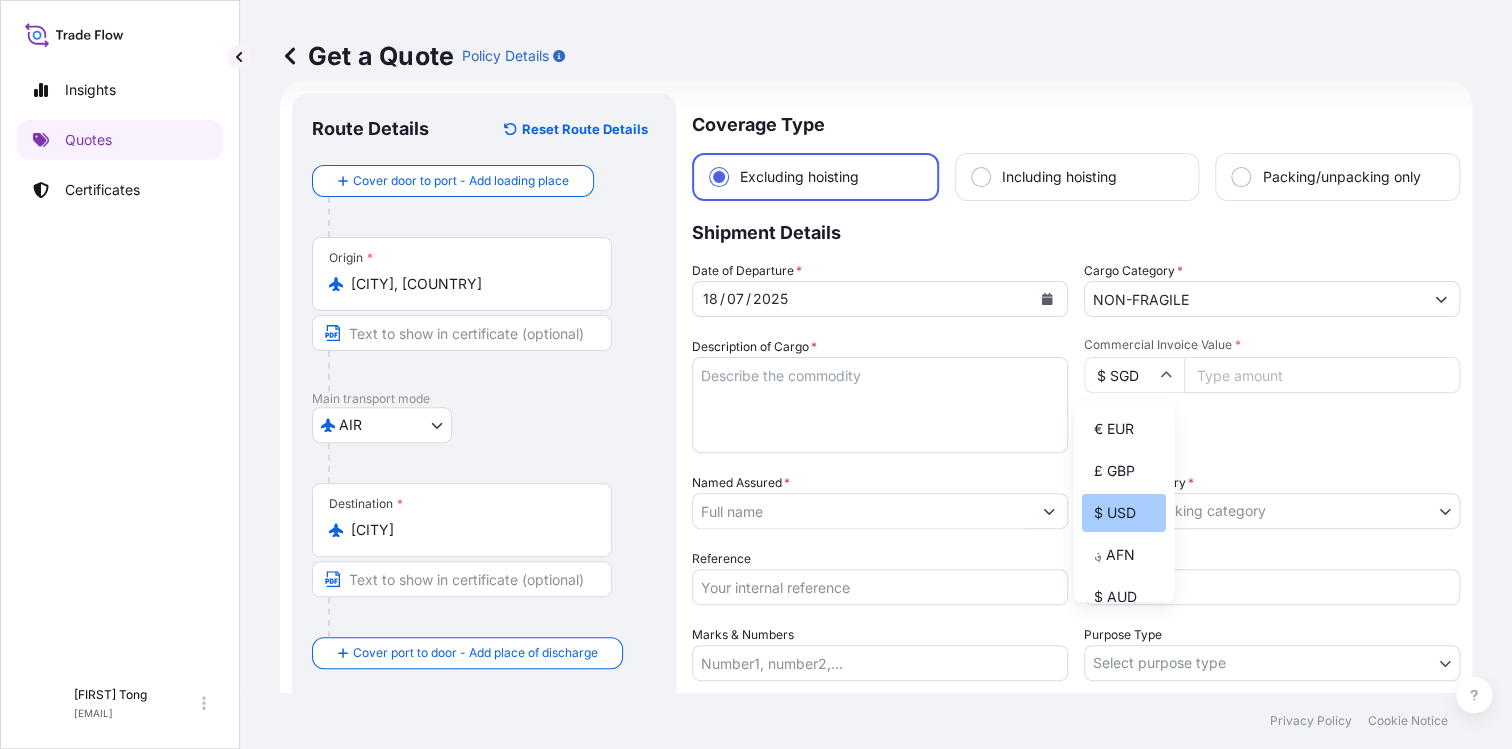 click on "$ USD" at bounding box center [1124, 513] 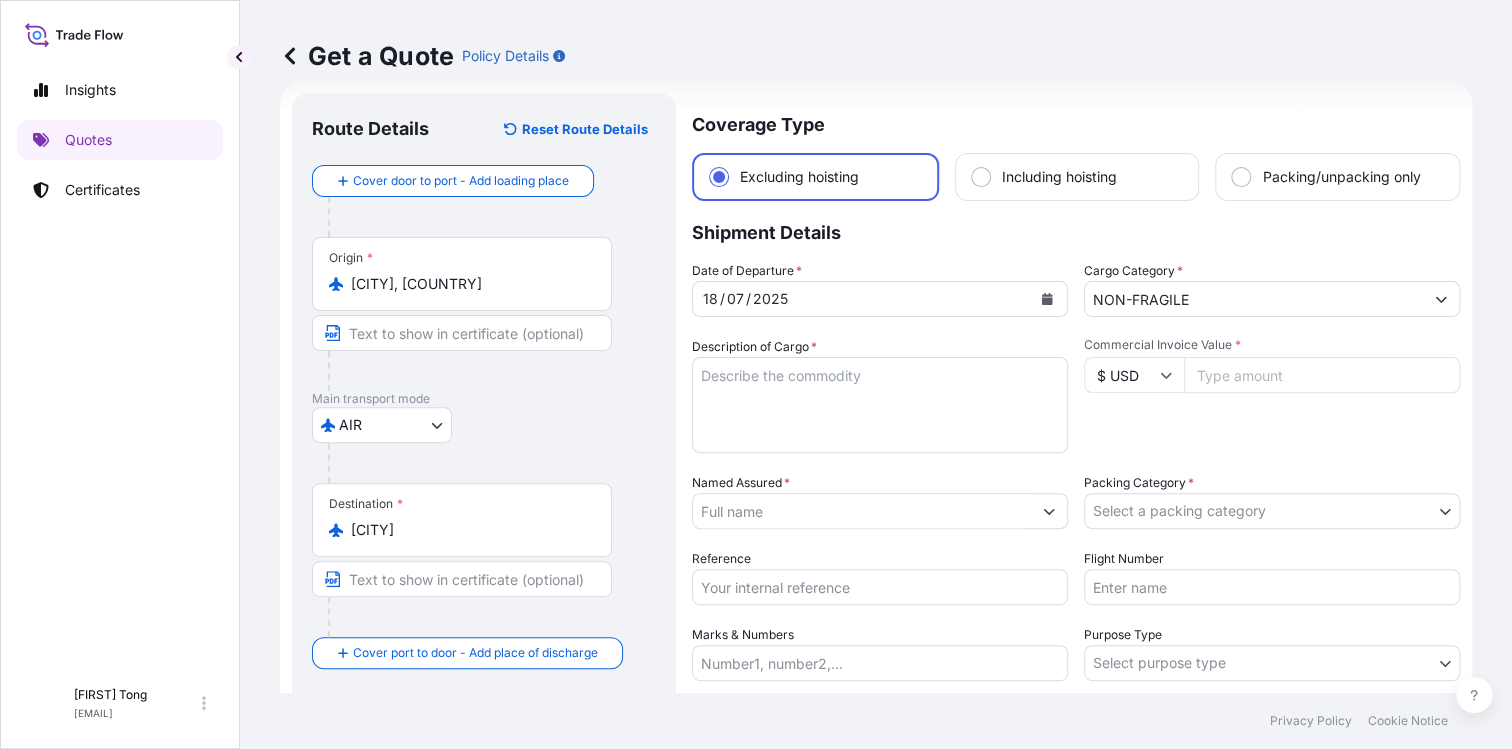 click on "Commercial Invoice Value   *" at bounding box center (1322, 375) 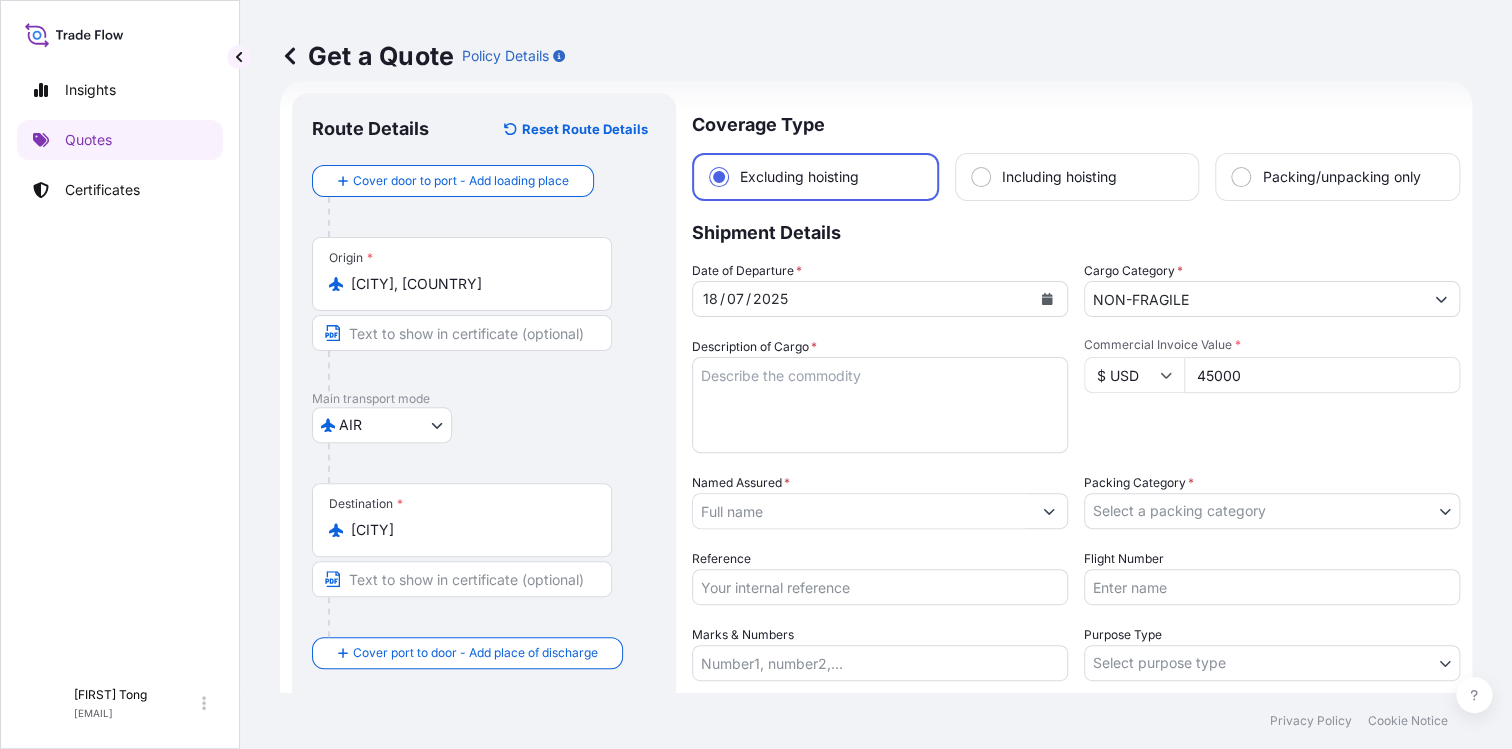 type on "45000" 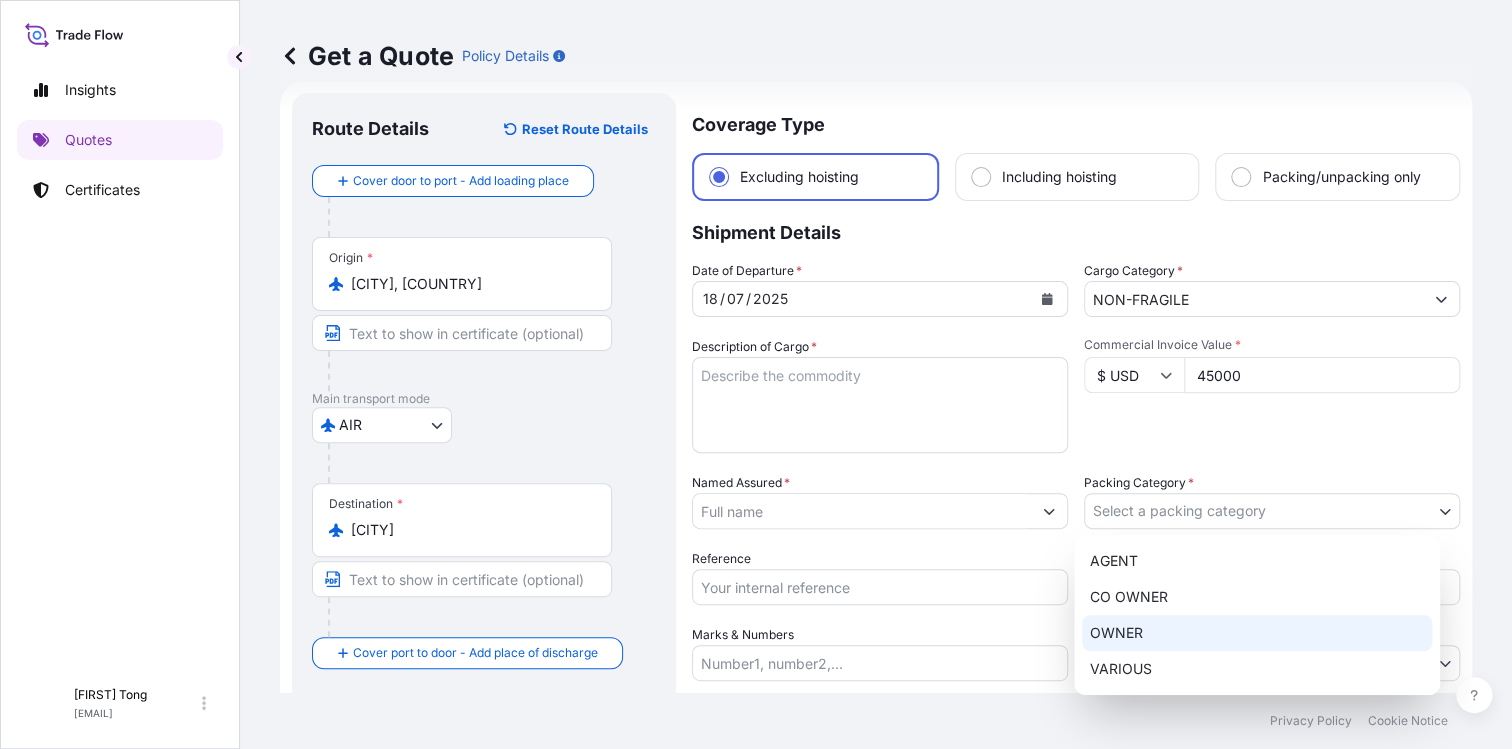 click on "OWNER" at bounding box center (1257, 633) 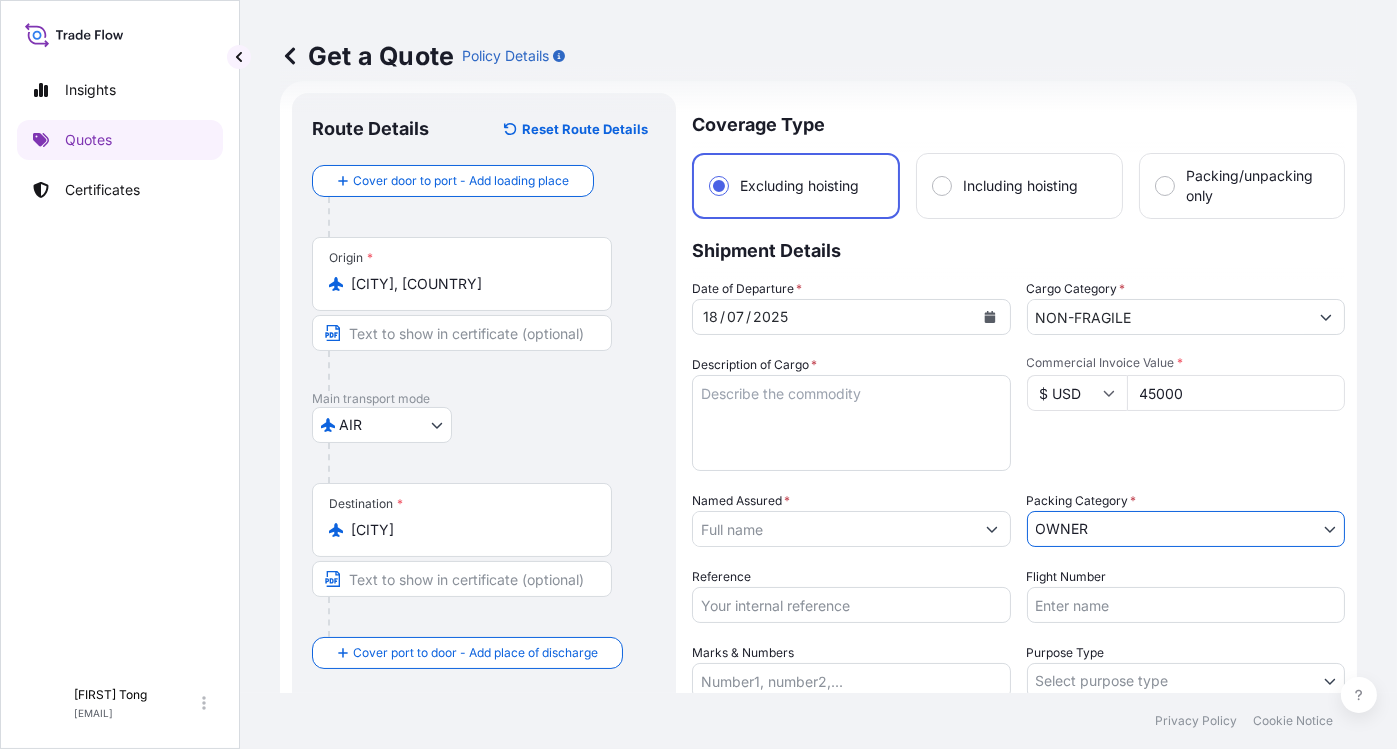 click on "Reference" at bounding box center [851, 605] 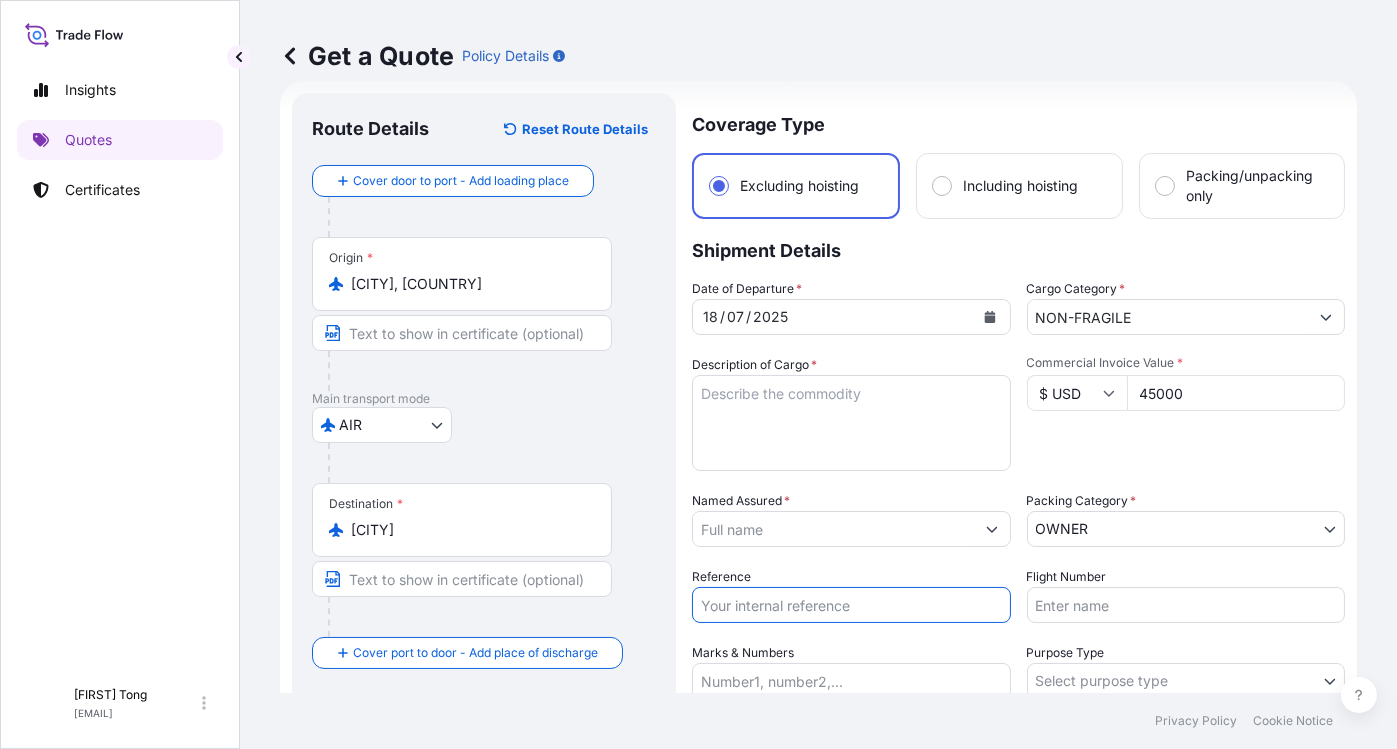 paste on "[REFERENCE]" 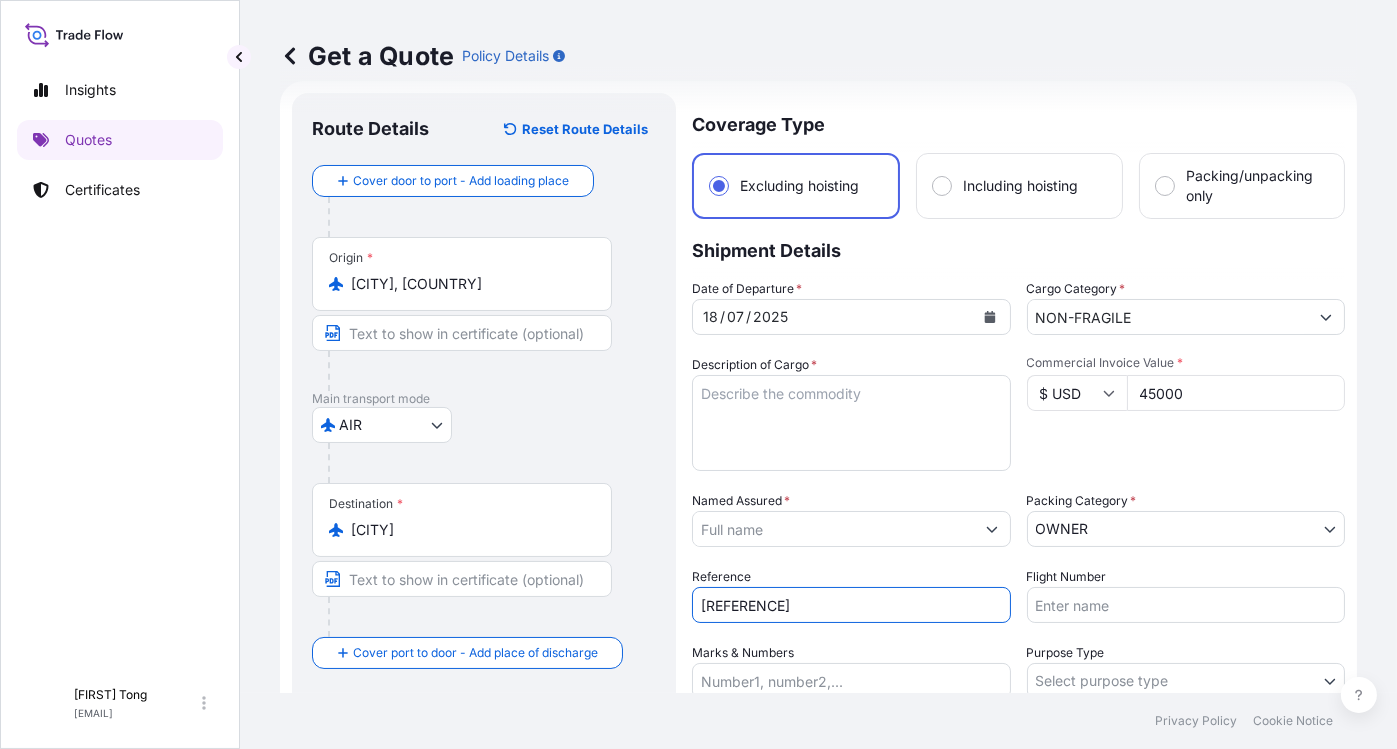 type on "[REFERENCE]" 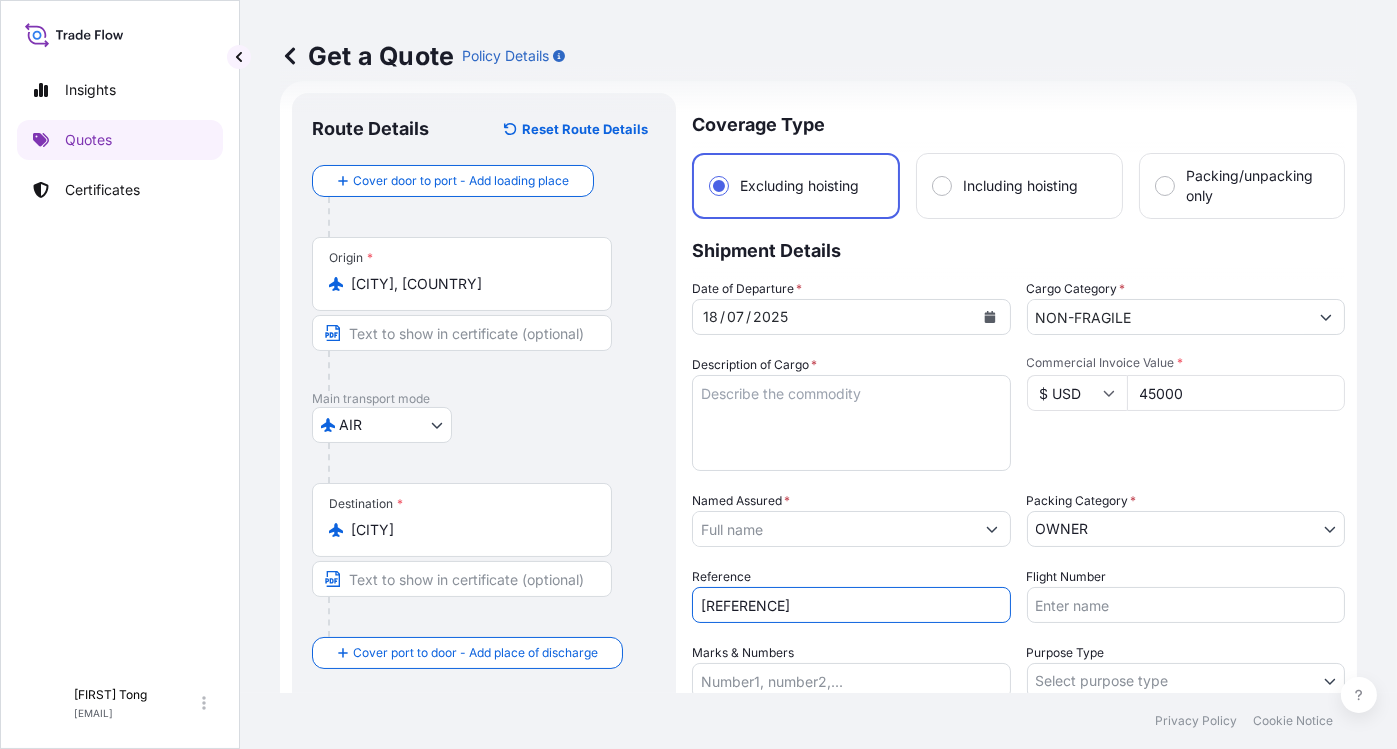 drag, startPoint x: 899, startPoint y: 506, endPoint x: 895, endPoint y: 522, distance: 16.492422 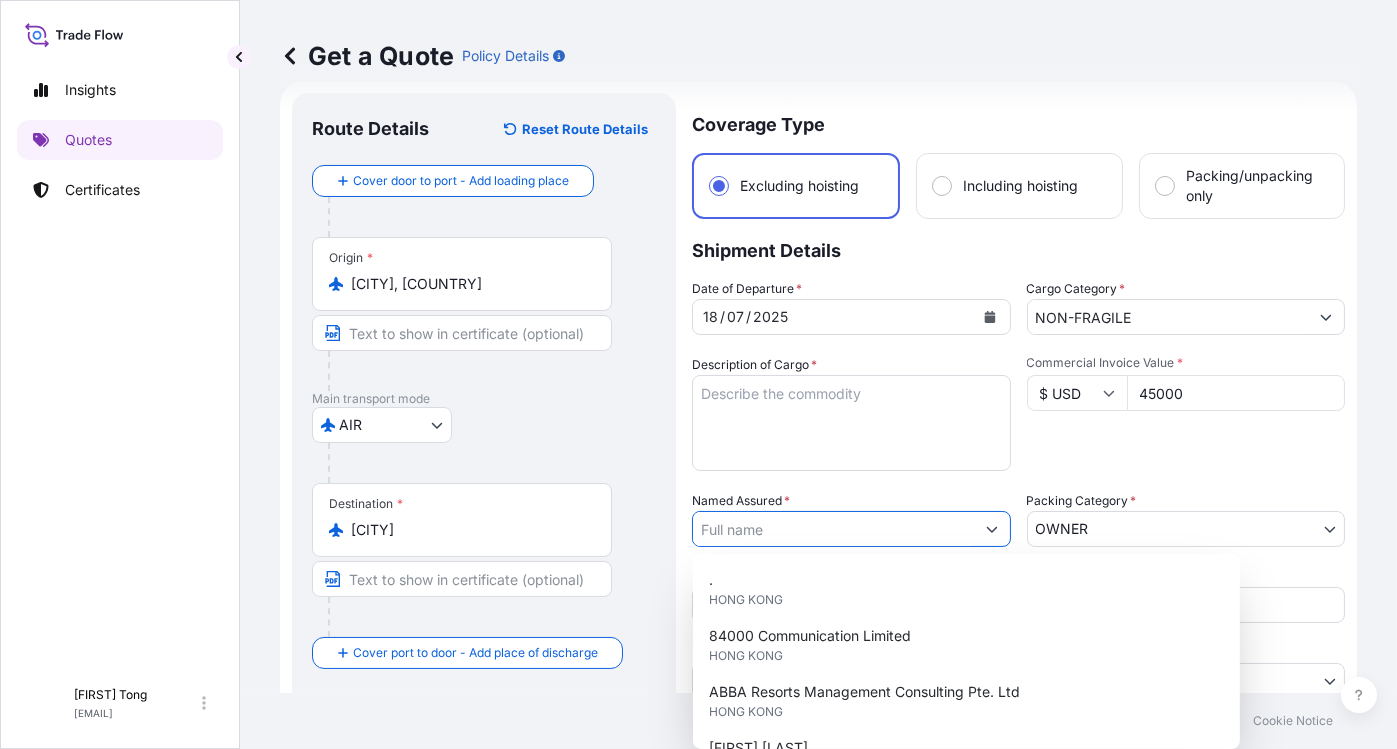 click on "Named Assured *" at bounding box center (833, 529) 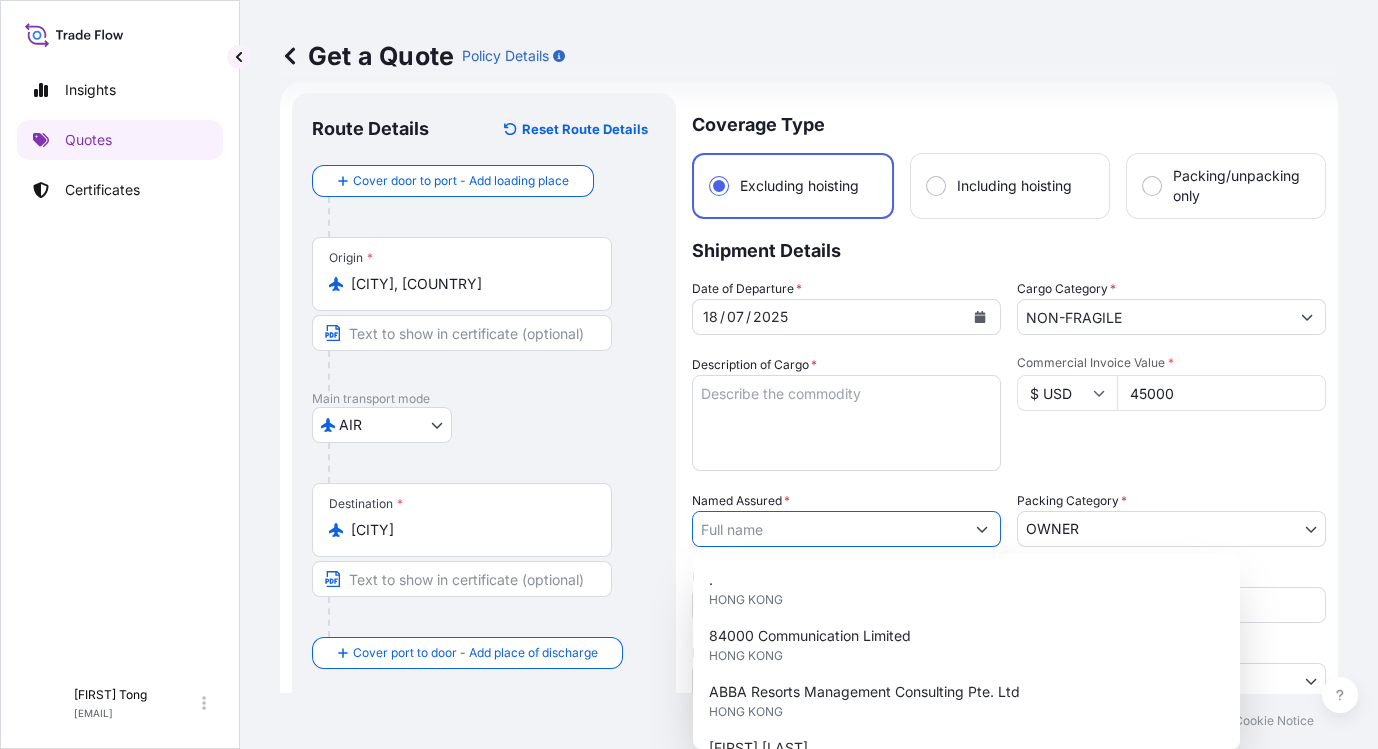 paste on "[COMPANY]" 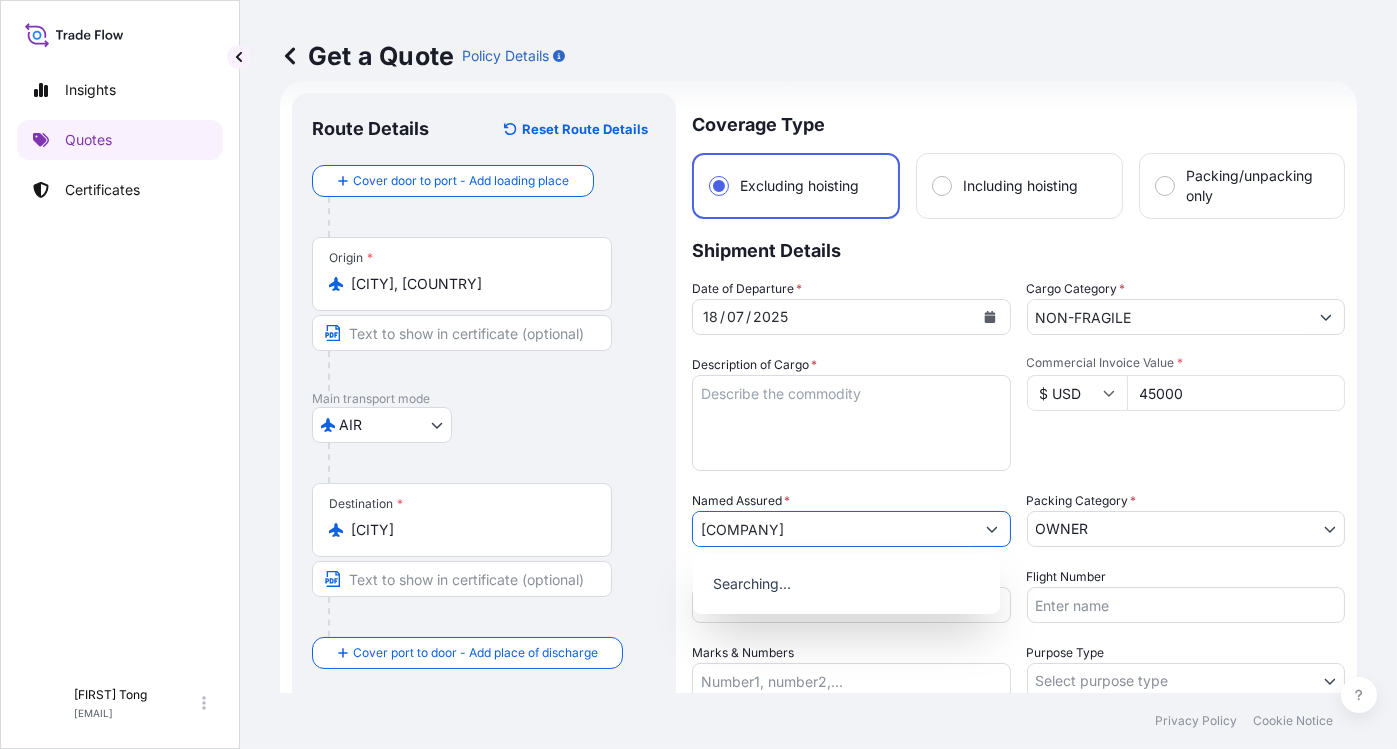 type on "[COMPANY]" 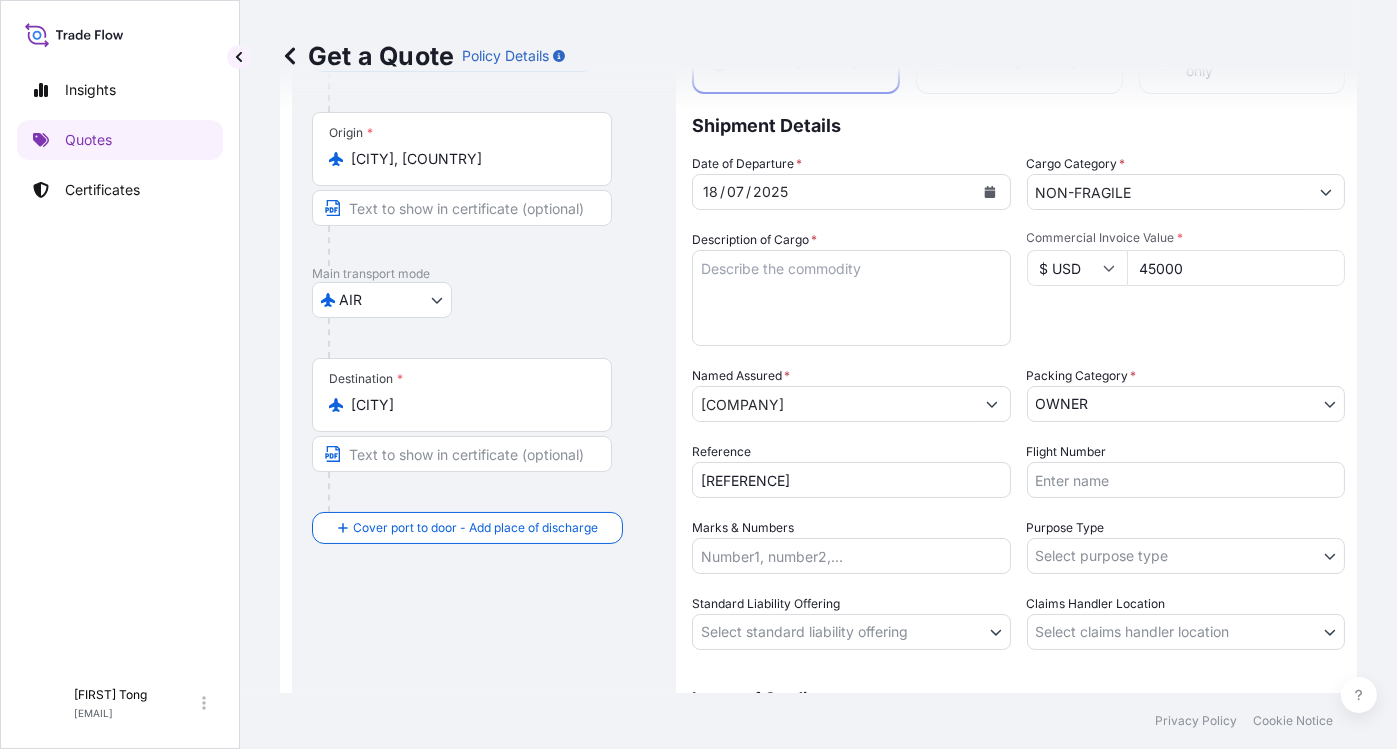 scroll, scrollTop: 273, scrollLeft: 0, axis: vertical 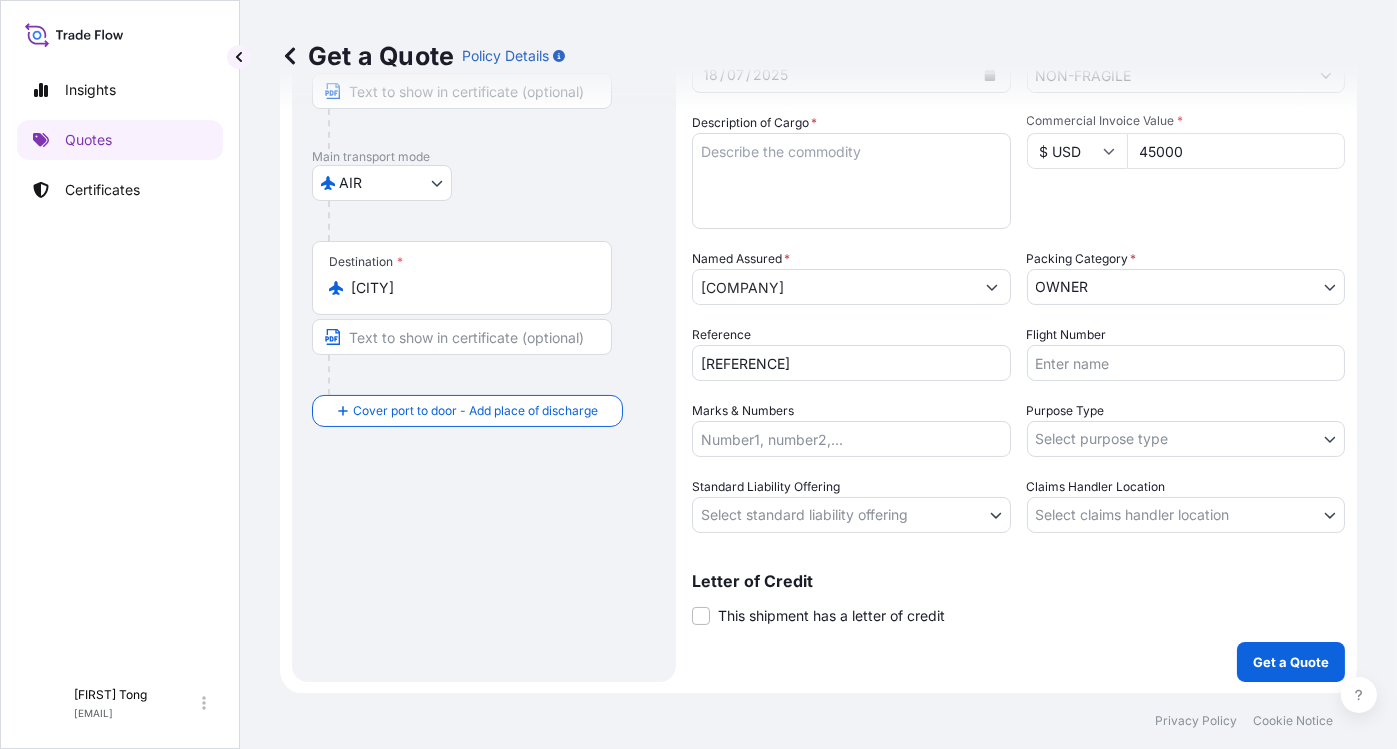 click on "15 options available. 0 options available.
Insights Quotes Certificates C [FIRST]   [LAST] [EMAIL] Get a Quote Policy Details Route Details Reset Route Details   Cover door to port - Add loading place Place of loading Road / Inland Road / Inland Origin * [CITY], [COUNTRY] Main transport mode AIR COURIER INSTALLATION LAND SEA AIR STORAGE Destination * [CITY] Cover port to door - Add place of discharge Road / Inland Road / Inland Place of Discharge Coverage Type Excluding hoisting Including hoisting Packing/unpacking only Shipment Details Date of Departure * [DD] / [MM] / [YYYY] Cargo Category * NON-FRAGILE Description of Cargo * Commercial Invoice Value   * $ USD [NUMBER] Named Assured * [COMPANY] Packing Category * OWNER AGENT CO-OWNER OWNER Various Reference [REFERENCE] Flight Number Marks & Numbers Purpose Type Select purpose type Transit Storage Installation Conservation Standard Liability Offering Select standard liability offering Yes No Claims Handler Location [CITY] [CITY] * 0" at bounding box center (698, 374) 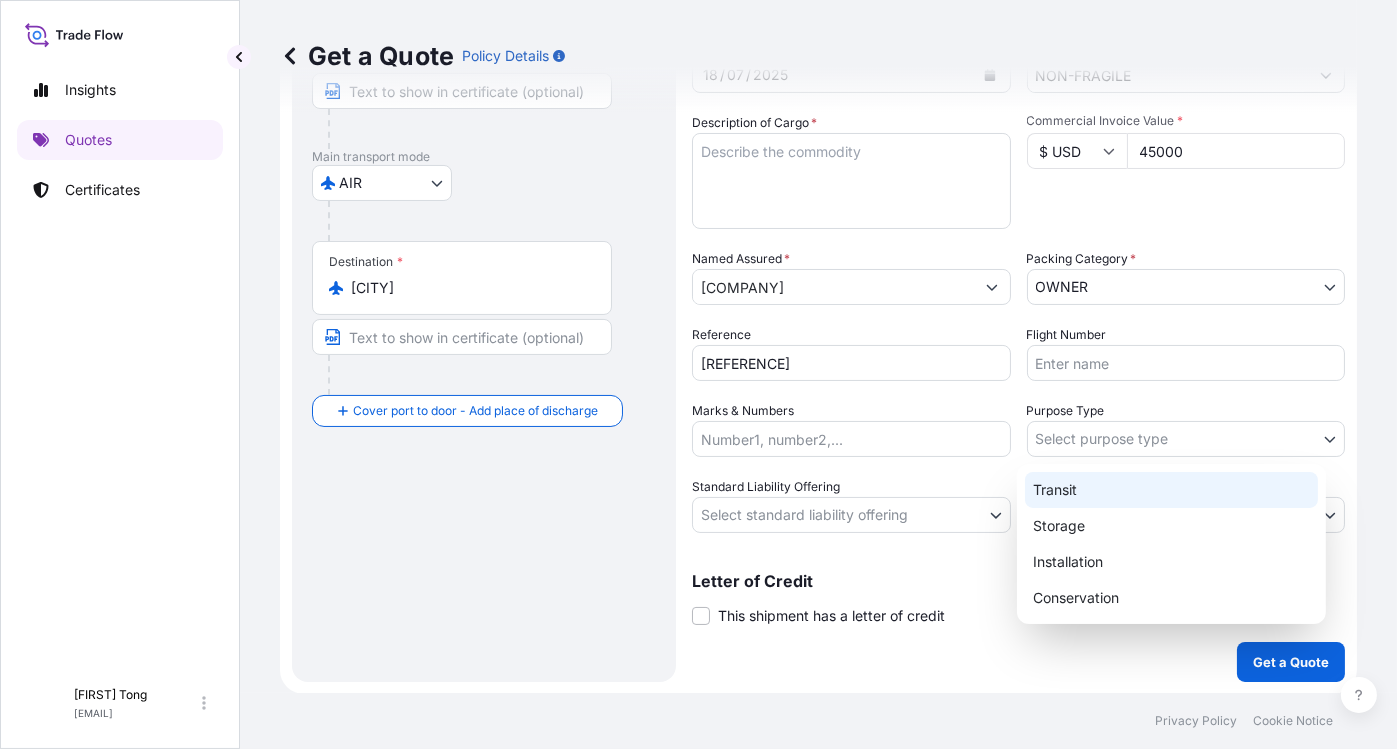 click on "Transit" at bounding box center (1171, 490) 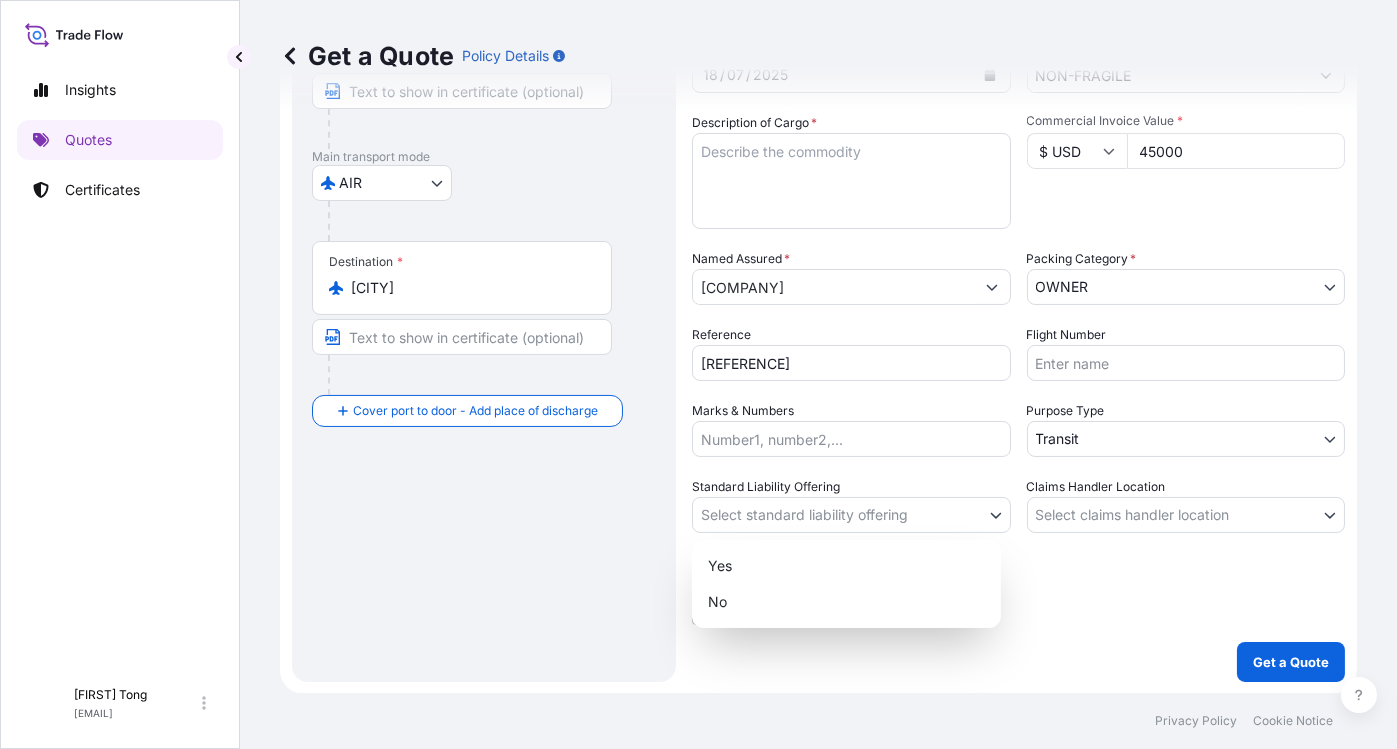 click on "15 options available. 0 options available.
Insights Quotes Certificates C [FIRST]   [LAST] [EMAIL] Get a Quote Policy Details Route Details Reset Route Details   Cover door to port - Add loading place Place of loading Road / Inland Road / Inland Origin * [CITY], [COUNTRY] Main transport mode AIR COURIER INSTALLATION LAND SEA AIR STORAGE Destination * [CITY] Cover port to door - Add place of discharge Road / Inland Road / Inland Place of Discharge Coverage Type Excluding hoisting Including hoisting Packing/unpacking only Shipment Details Date of Departure * [DD] / [MM] / [YYYY] Cargo Category * NON-FRAGILE Description of Cargo * Commercial Invoice Value   * $ USD [NUMBER] Named Assured * [COMPANY] Packing Category * OWNER AGENT CO-OWNER OWNER Various Reference [REFERENCE] Flight Number Marks & Numbers Purpose Type Transit Transit Storage Installation Conservation Standard Liability Offering Select standard liability offering Yes No Claims Handler Location Select claims handler location [CITY] [CITY] * 0 No" at bounding box center (698, 374) 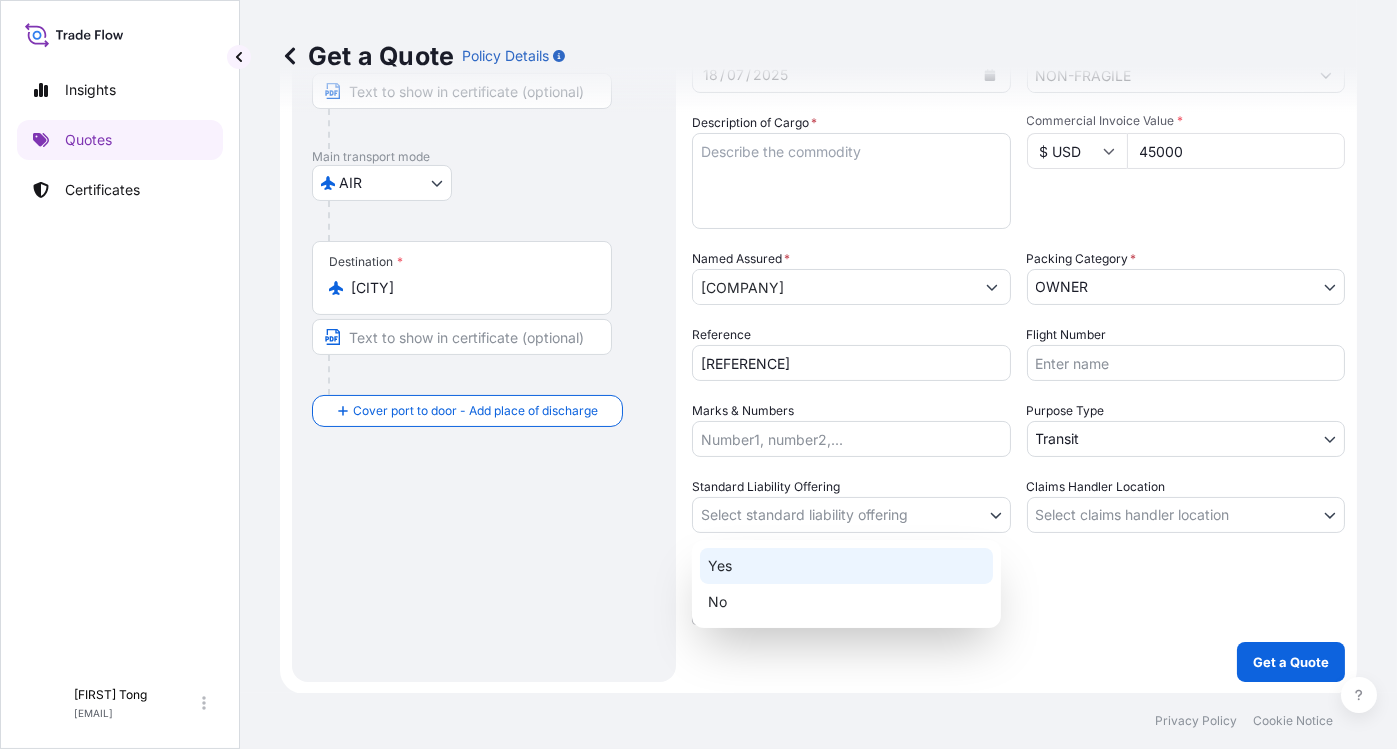 click on "Yes" at bounding box center (846, 566) 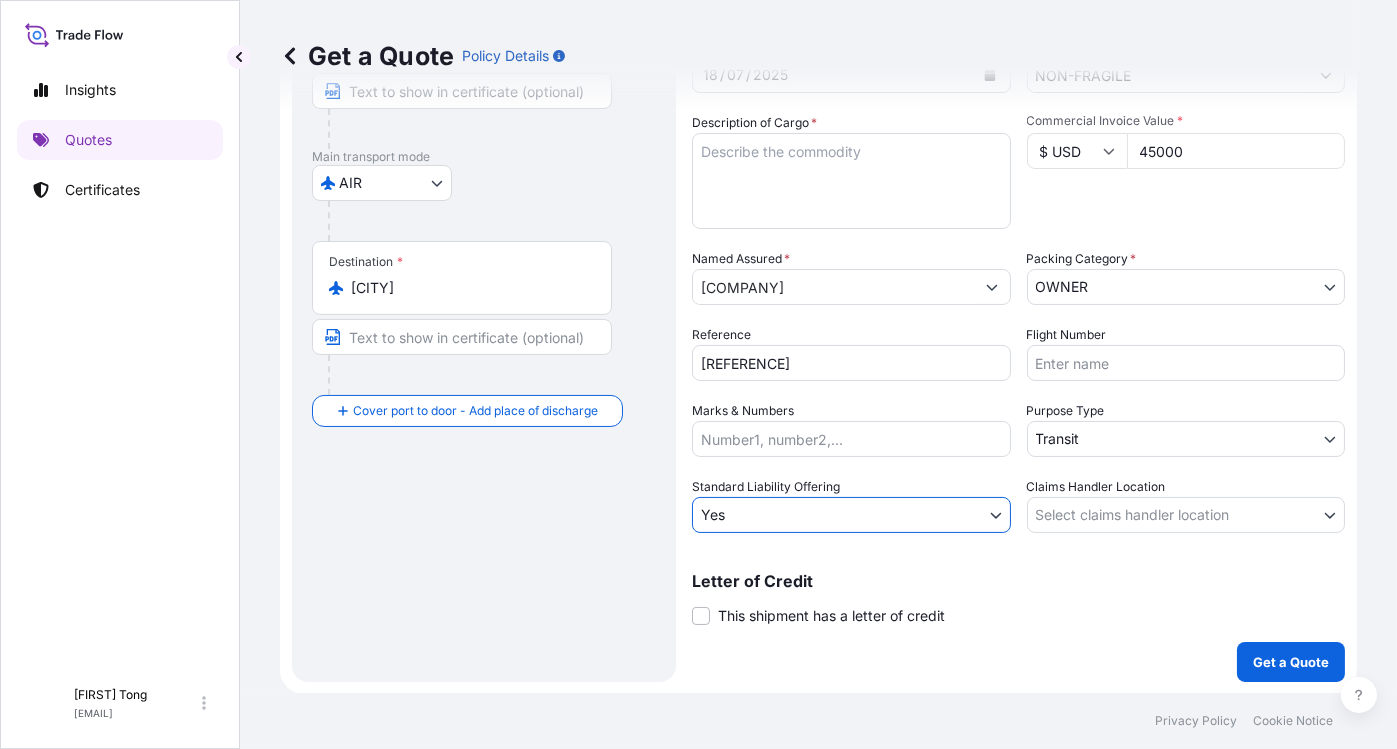 click on "15 options available. 0 options available.
Insights Quotes Certificates C [FIRST]   [LAST] [EMAIL] Get a Quote Policy Details Route Details Reset Route Details   Cover door to port - Add loading place Place of loading Road / Inland Road / Inland Origin * [CITY], [COUNTRY] Main transport mode AIR COURIER INSTALLATION LAND SEA AIR STORAGE Destination * [CITY] Cover port to door - Add place of discharge Road / Inland Road / Inland Place of Discharge Coverage Type Excluding hoisting Including hoisting Packing/unpacking only Shipment Details Date of Departure * [DD] / [MM] / [YYYY] Cargo Category * NON-FRAGILE Description of Cargo * Commercial Invoice Value   * $ USD [NUMBER] Named Assured * [COMPANY] Packing Category * OWNER AGENT CO-OWNER OWNER Various Reference [REFERENCE] Flight Number Marks & Numbers Purpose Type Transit Transit Storage Installation Conservation Standard Liability Offering Yes Yes No Claims Handler Location Select claims handler location [CITY] [CITY] Letter of Credit" at bounding box center [698, 374] 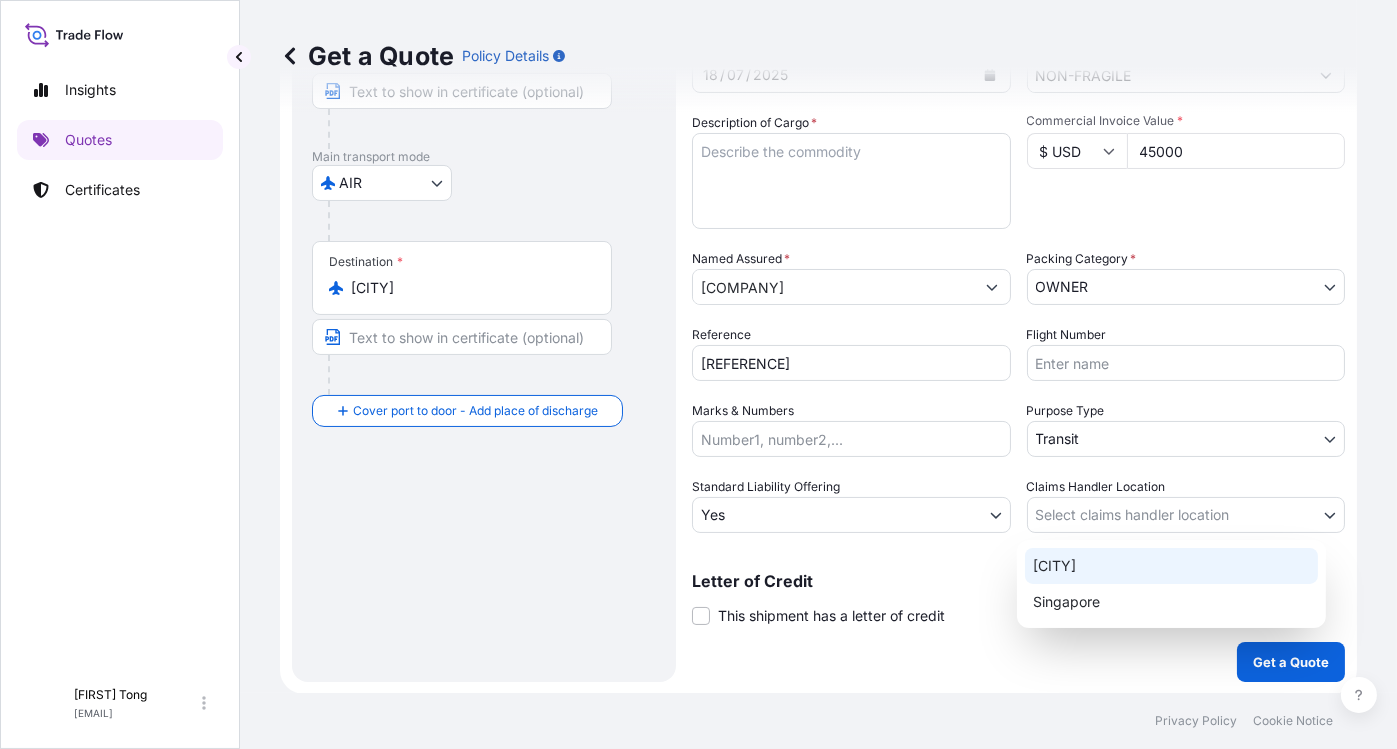 click on "[CITY]" at bounding box center [1171, 566] 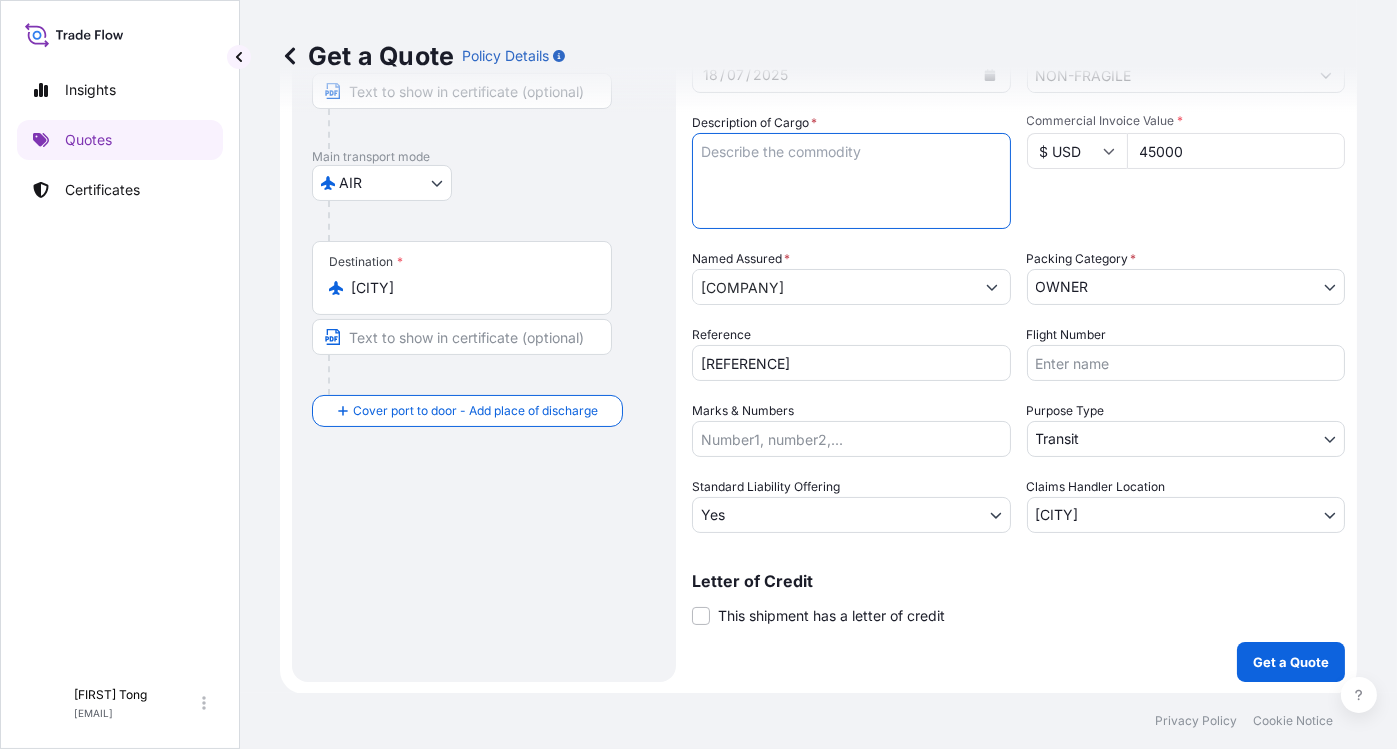click on "Description of Cargo *" at bounding box center [851, 181] 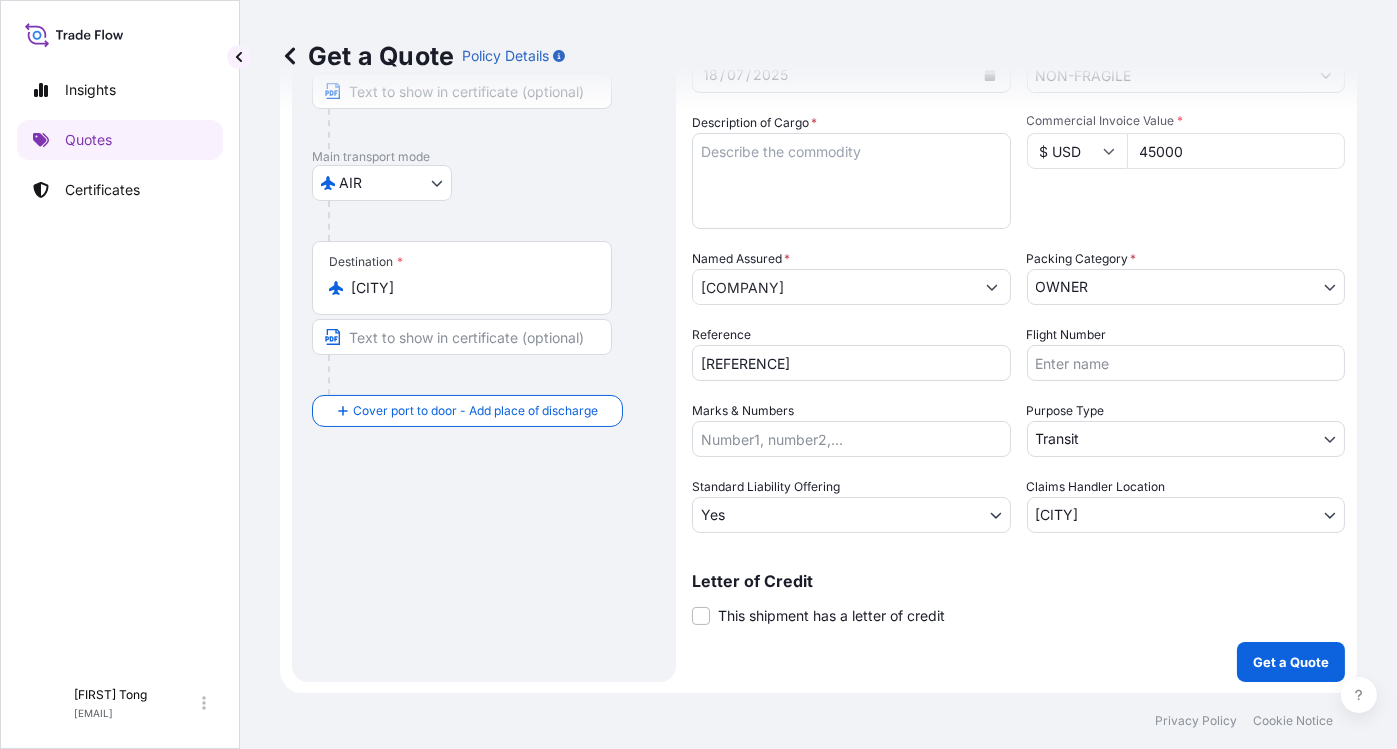 click on "Letter of Credit" at bounding box center [1018, 581] 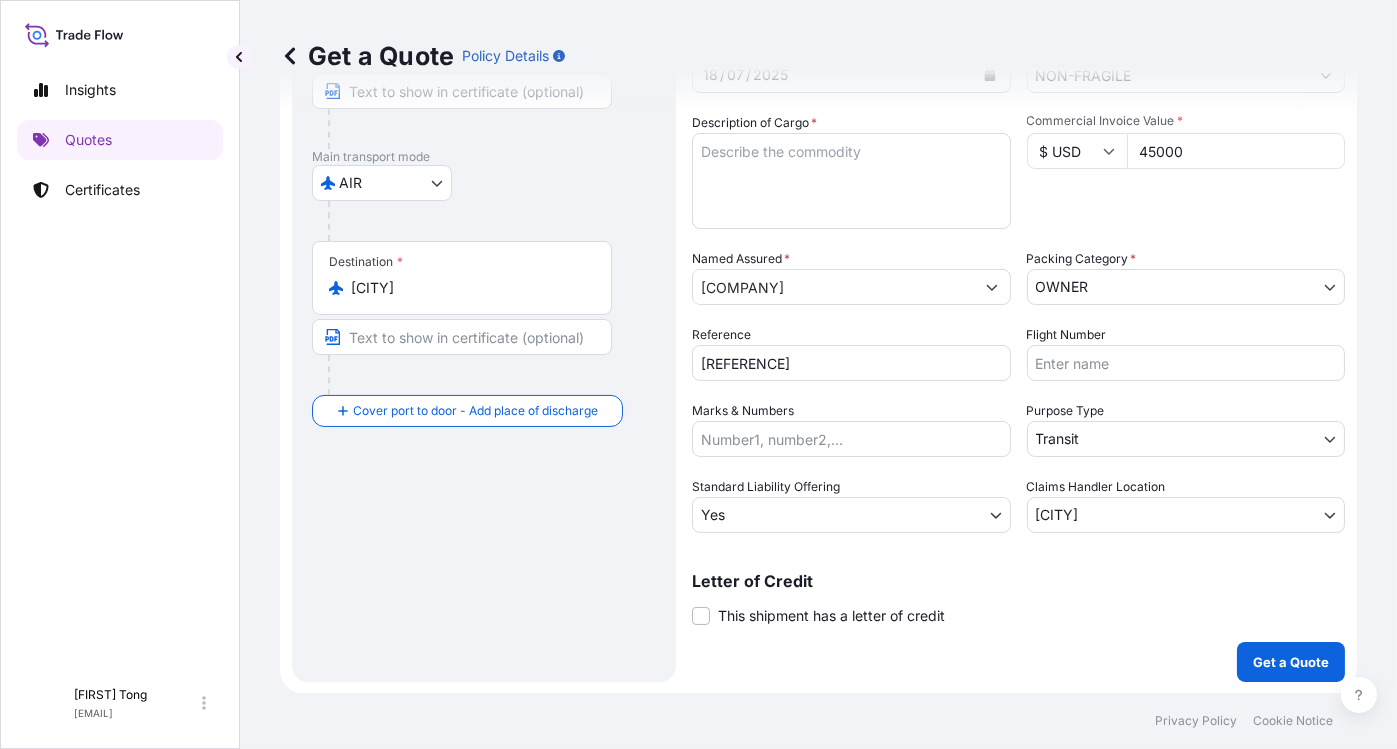 click on "Description of Cargo *" at bounding box center (851, 181) 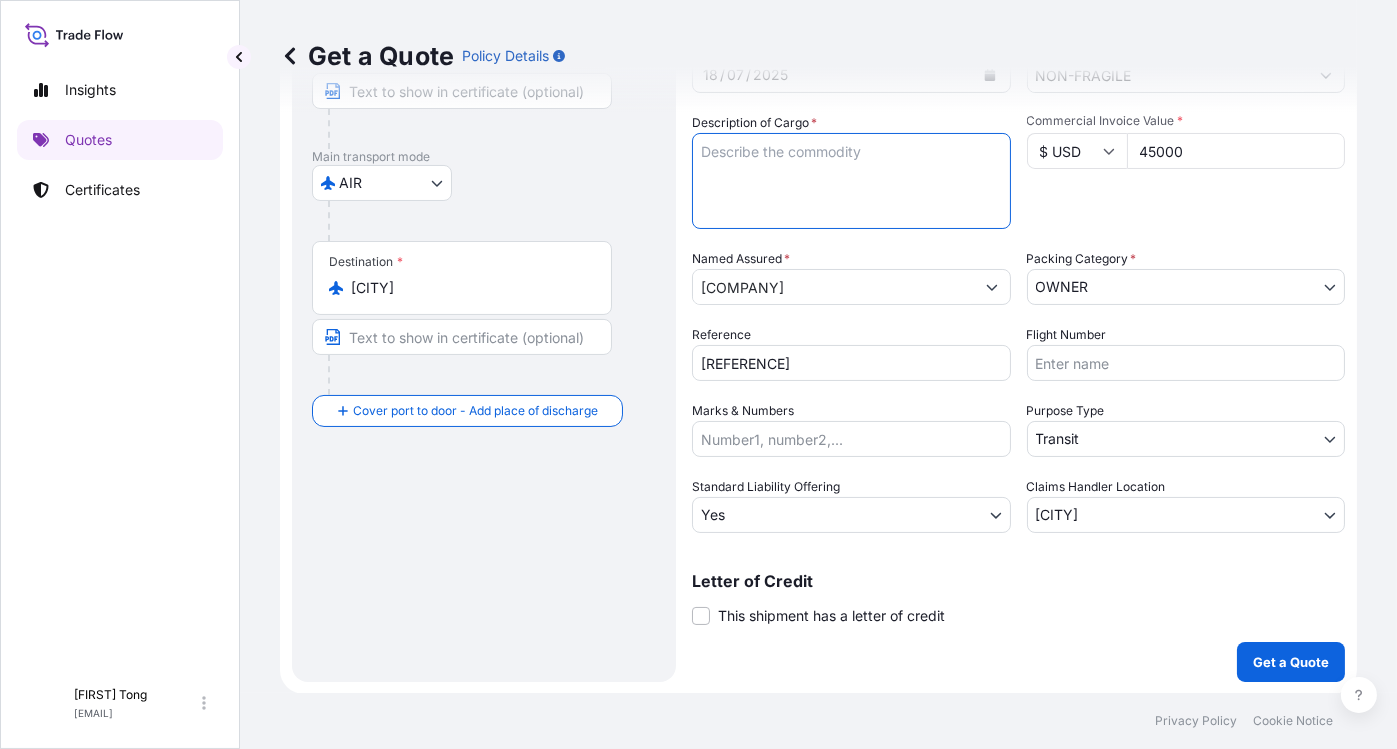 paste on "Kaws, Untitled (Q), [YYYY], Acrylic on canvas, [NUMBER] x [NUMBER] x [NUMBER] cm (Kaws_001_Q)" 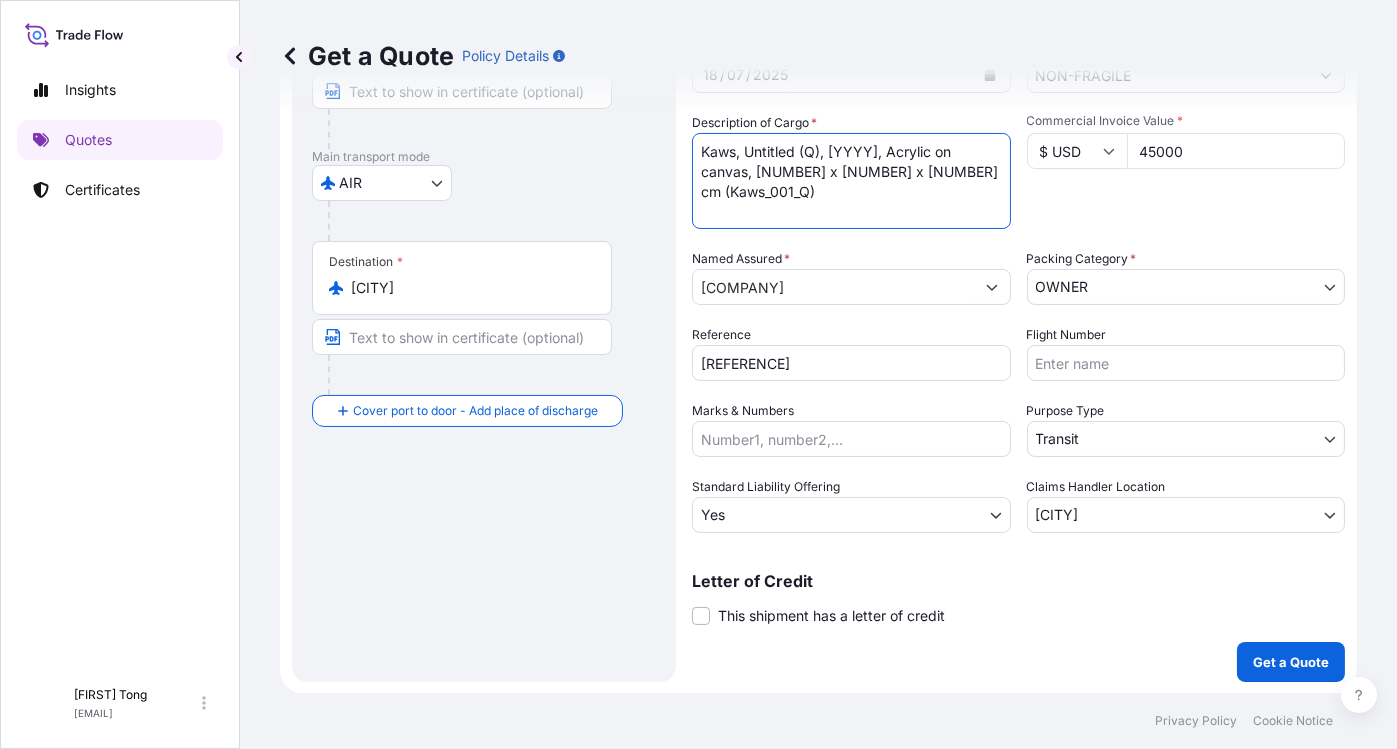 type on "Kaws, Untitled (Q), [YYYY], Acrylic on canvas, [NUMBER] x [NUMBER] x [NUMBER] cm (Kaws_001_Q)" 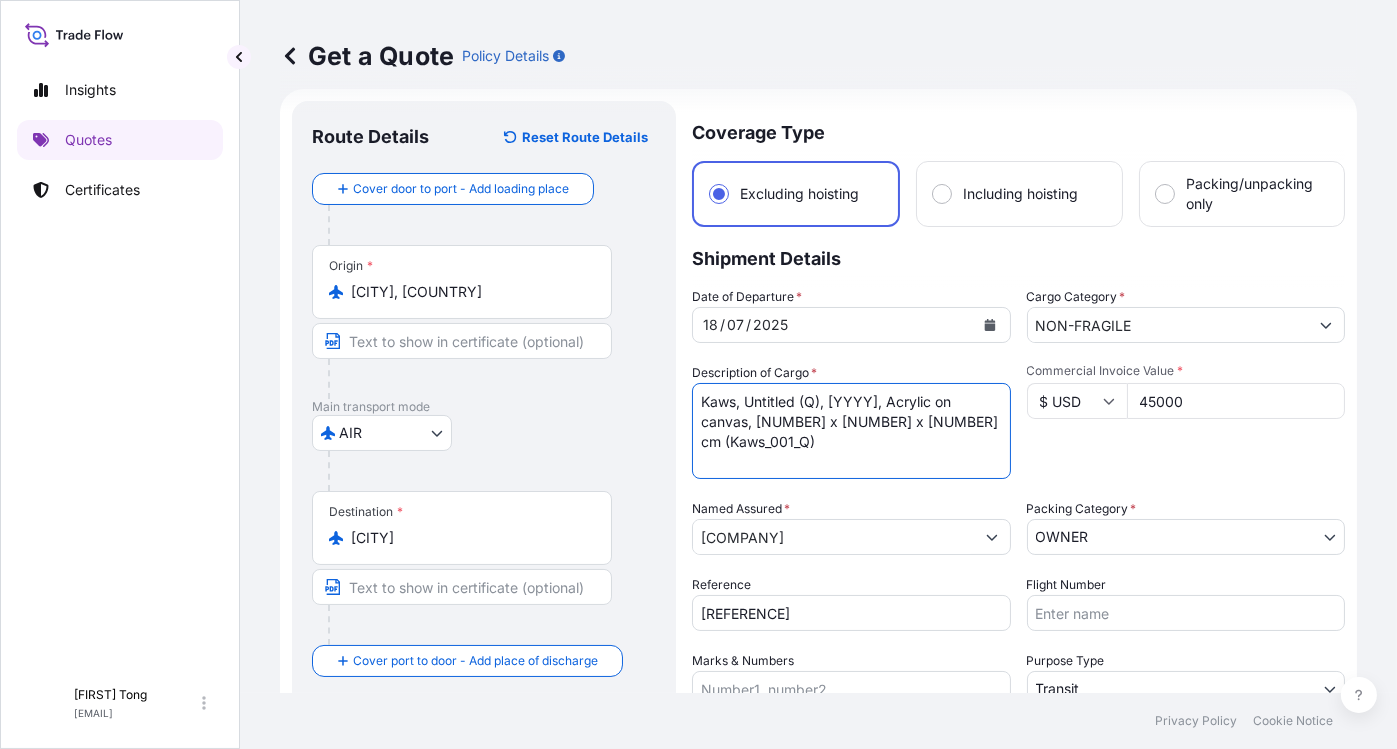 scroll, scrollTop: 273, scrollLeft: 0, axis: vertical 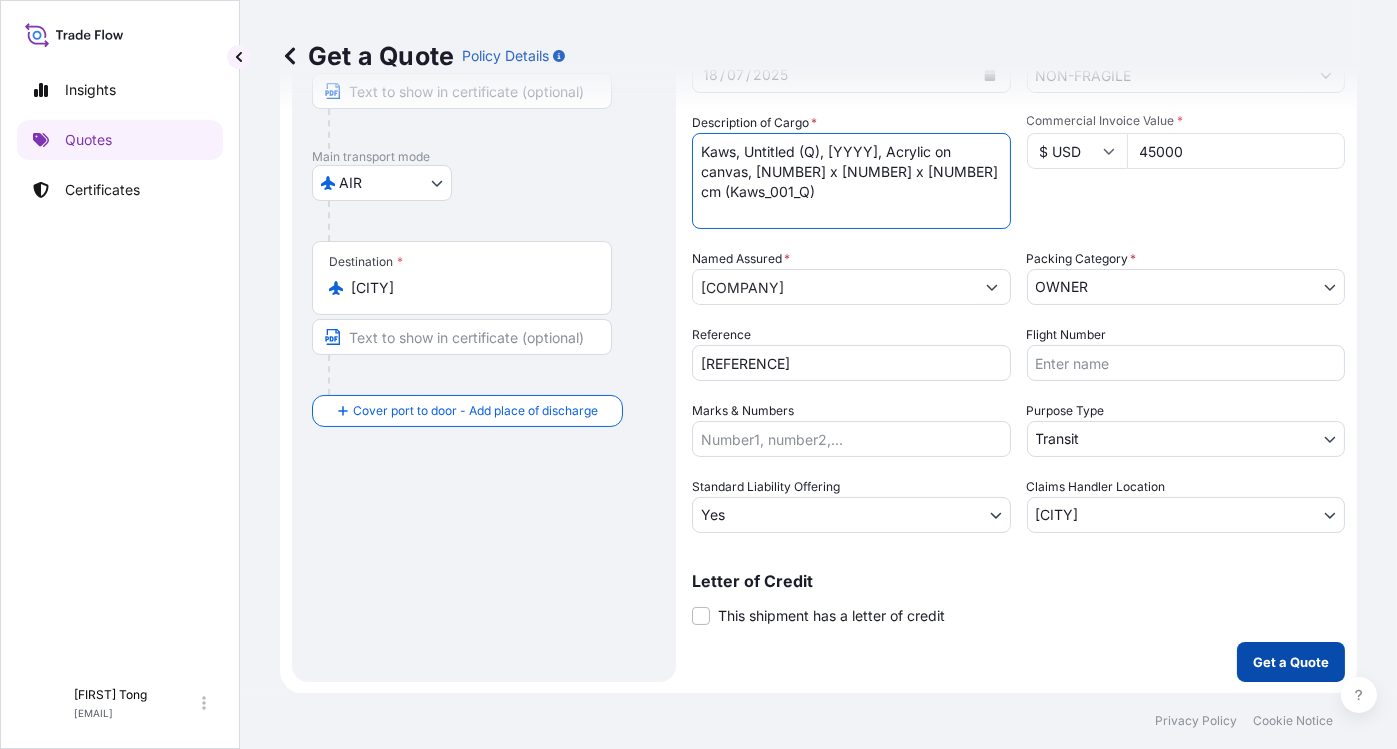 click on "Get a Quote" at bounding box center (1291, 662) 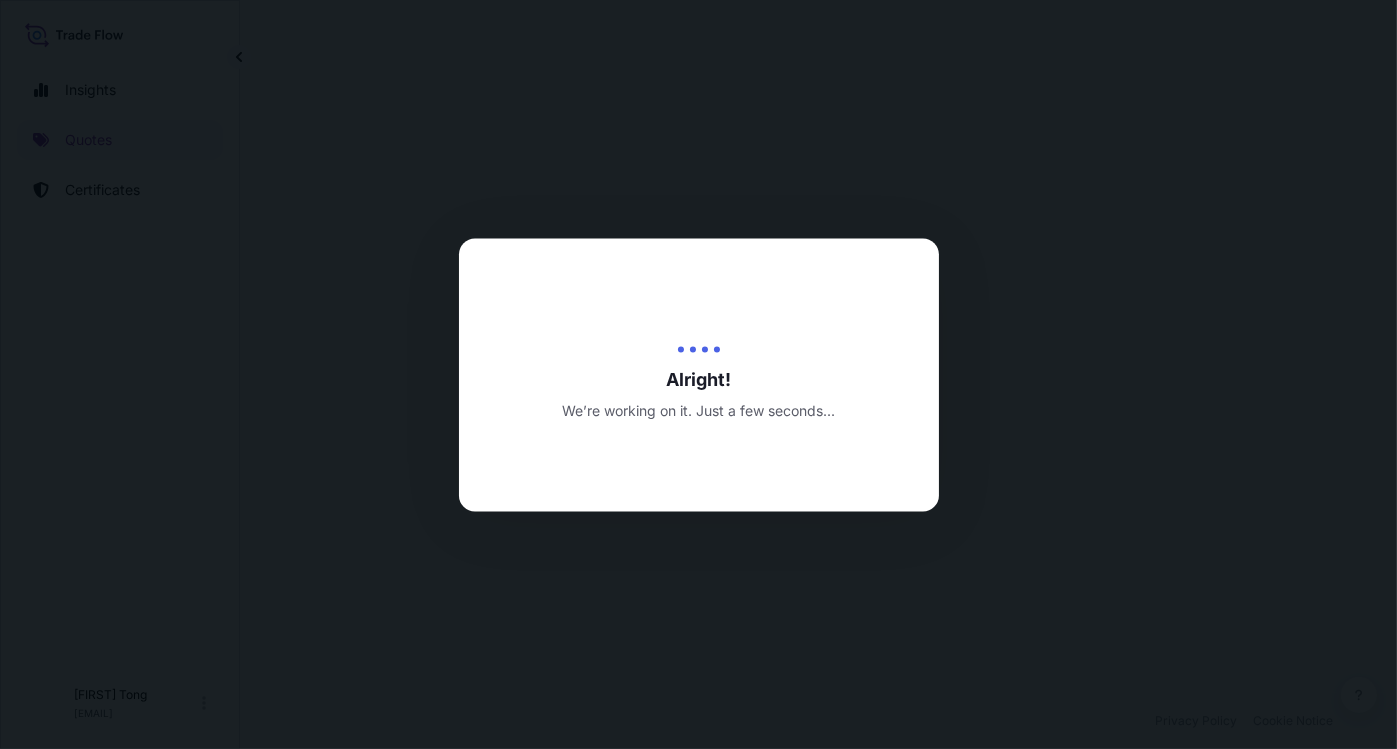 scroll, scrollTop: 0, scrollLeft: 0, axis: both 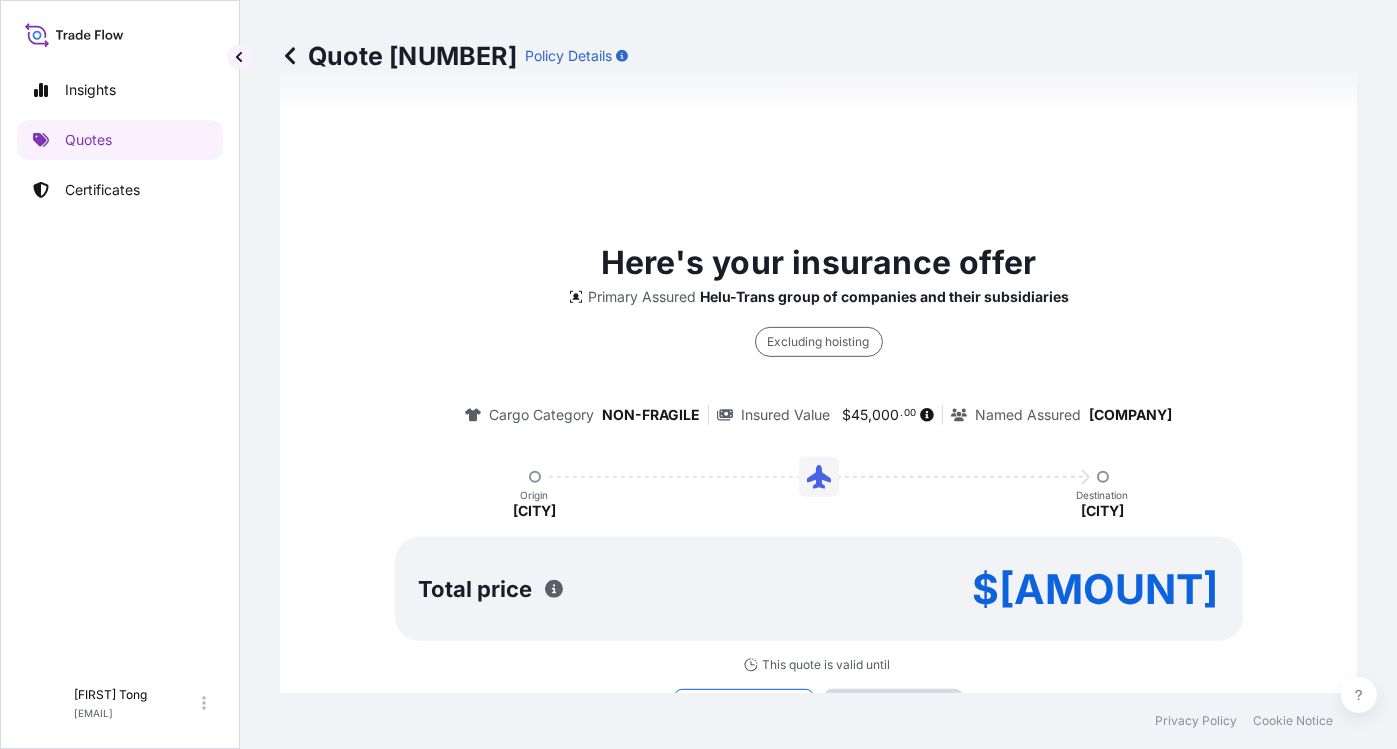 type on "[DD]/[MM]/[YYYY]" 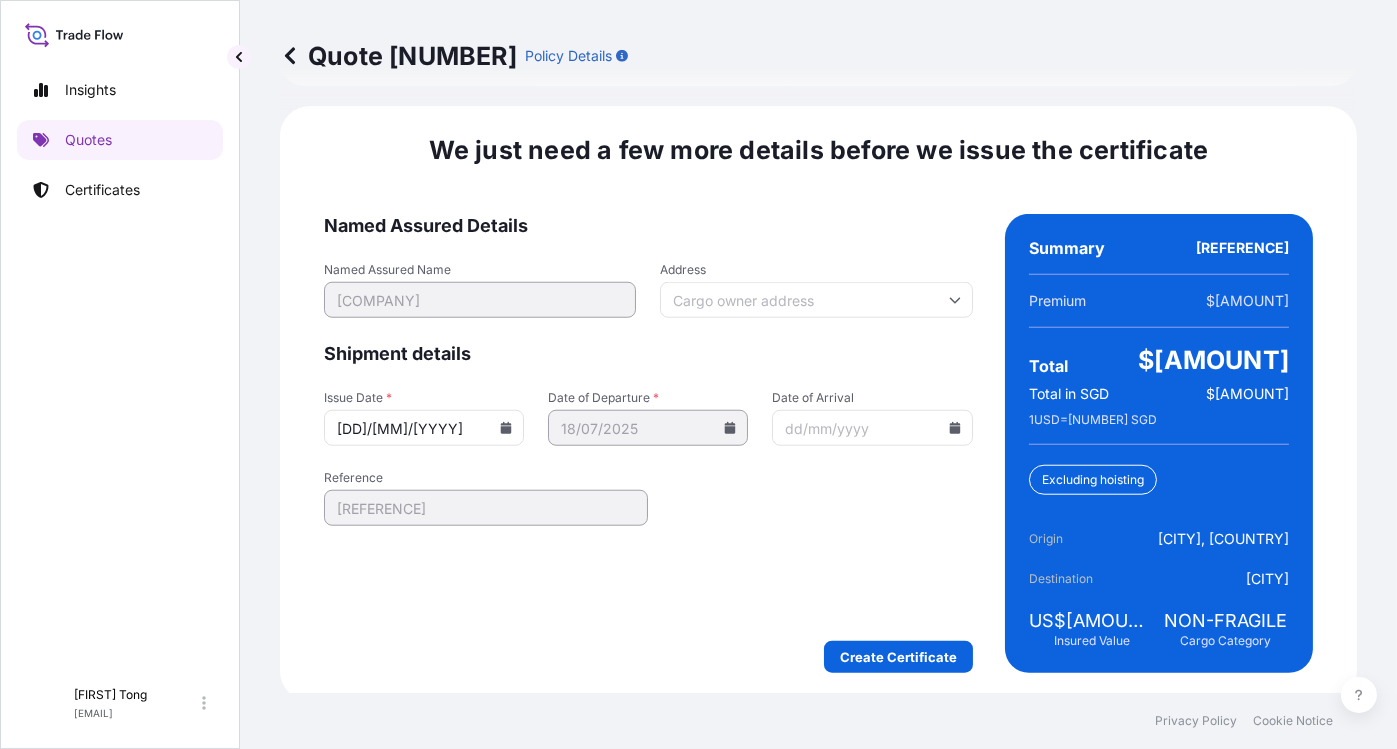 scroll, scrollTop: 2915, scrollLeft: 0, axis: vertical 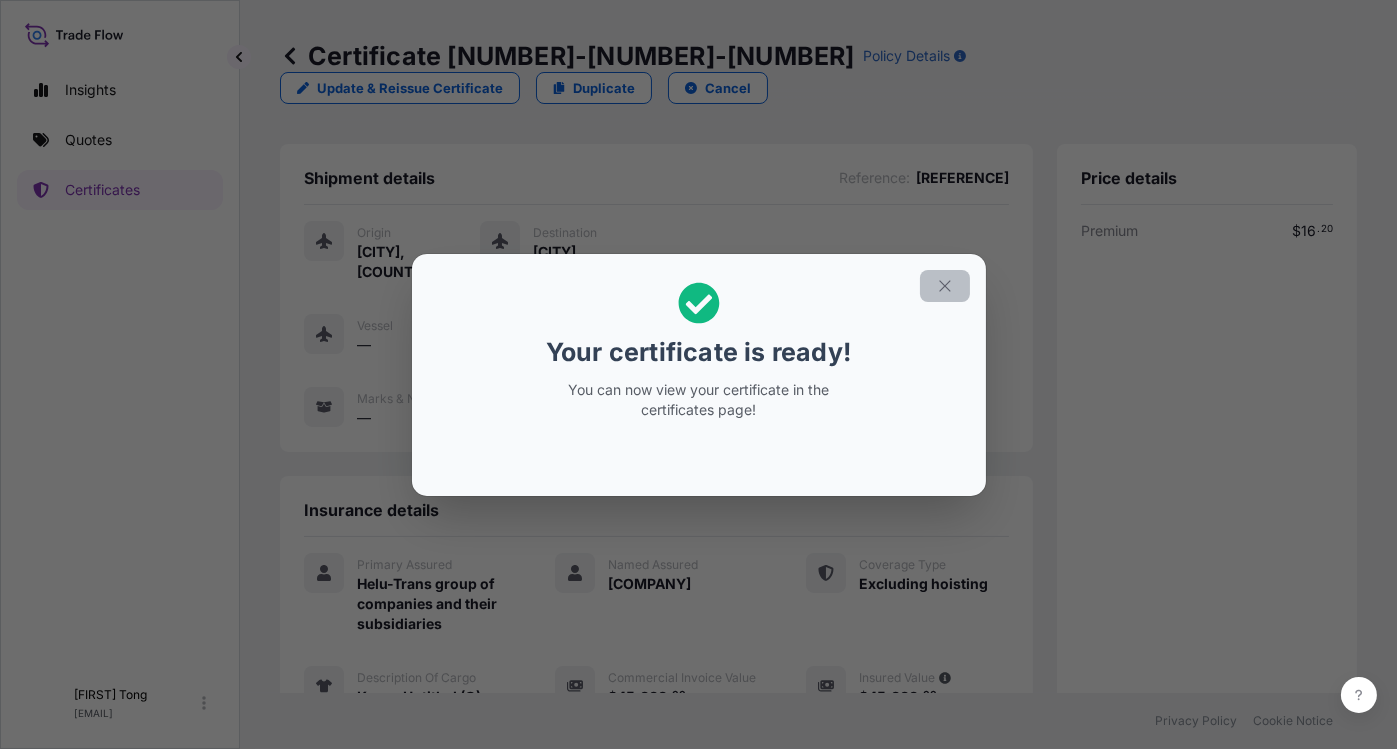 click 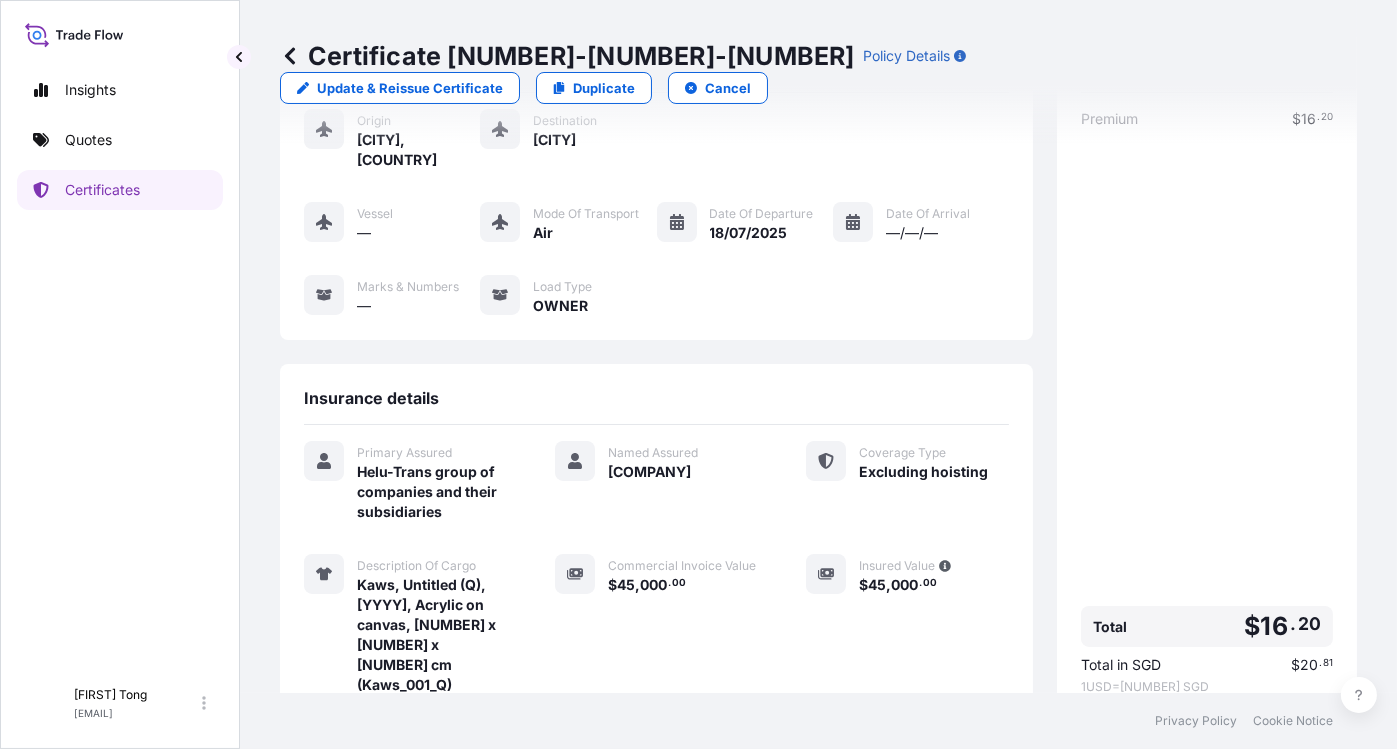 scroll, scrollTop: 296, scrollLeft: 0, axis: vertical 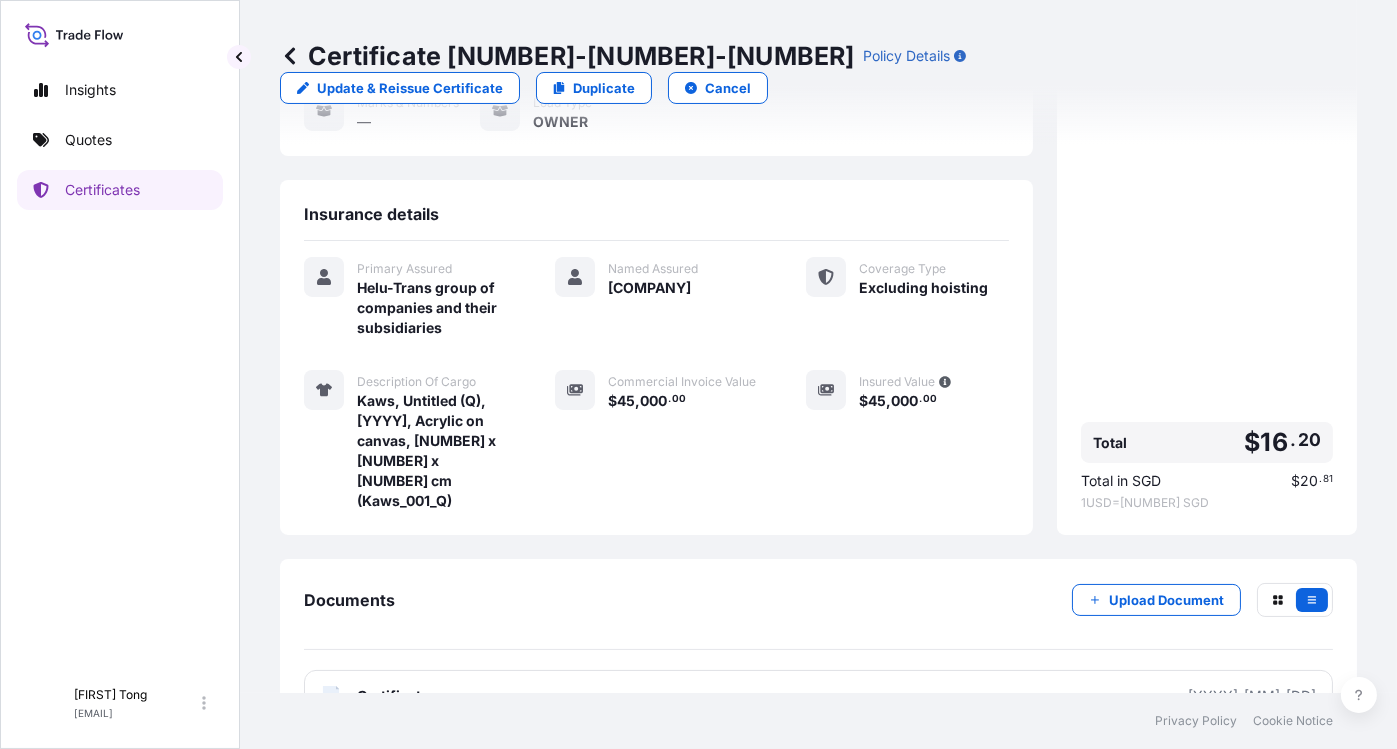 click on "Documents Upload Document PDF Certificate [YYYY]-[MM]-[DD]" at bounding box center (818, 652) 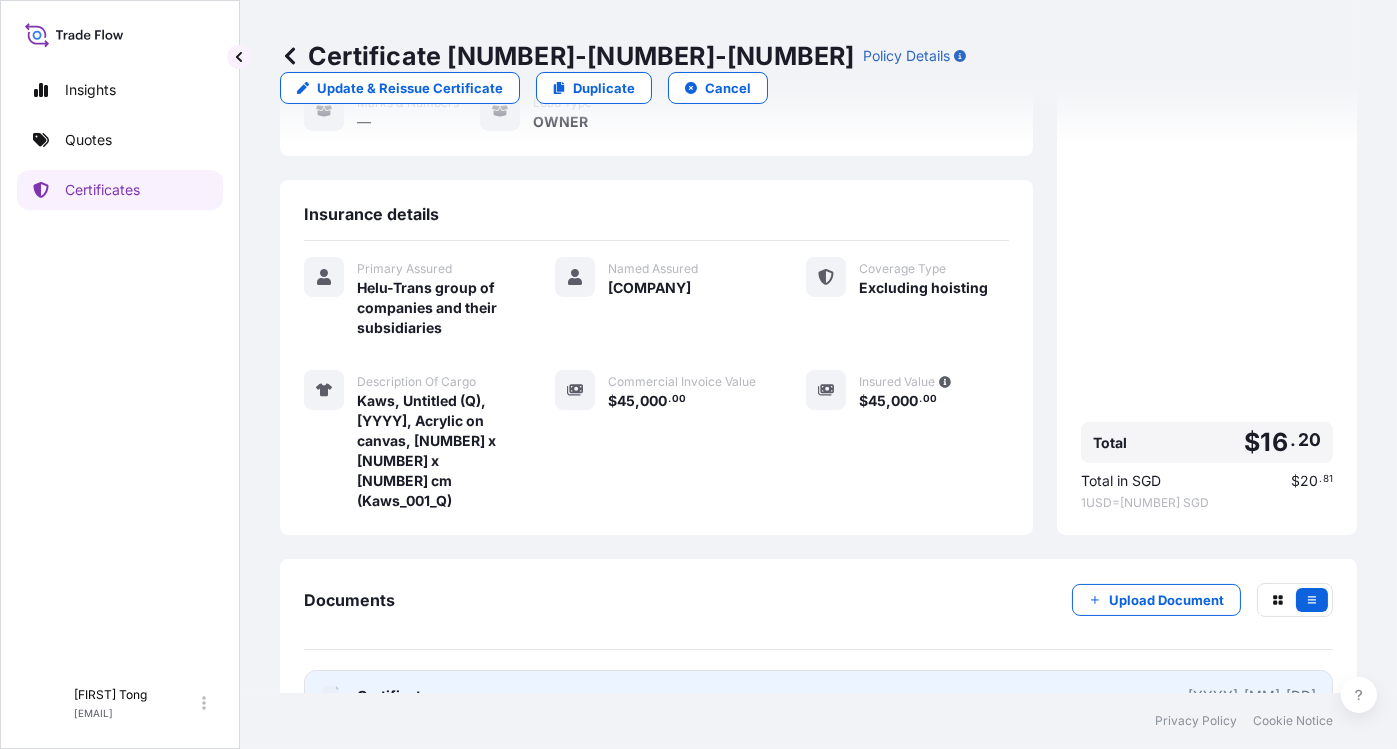 click on "PDF Certificate [YYYY]-[MM]-[DD]" at bounding box center (818, 696) 